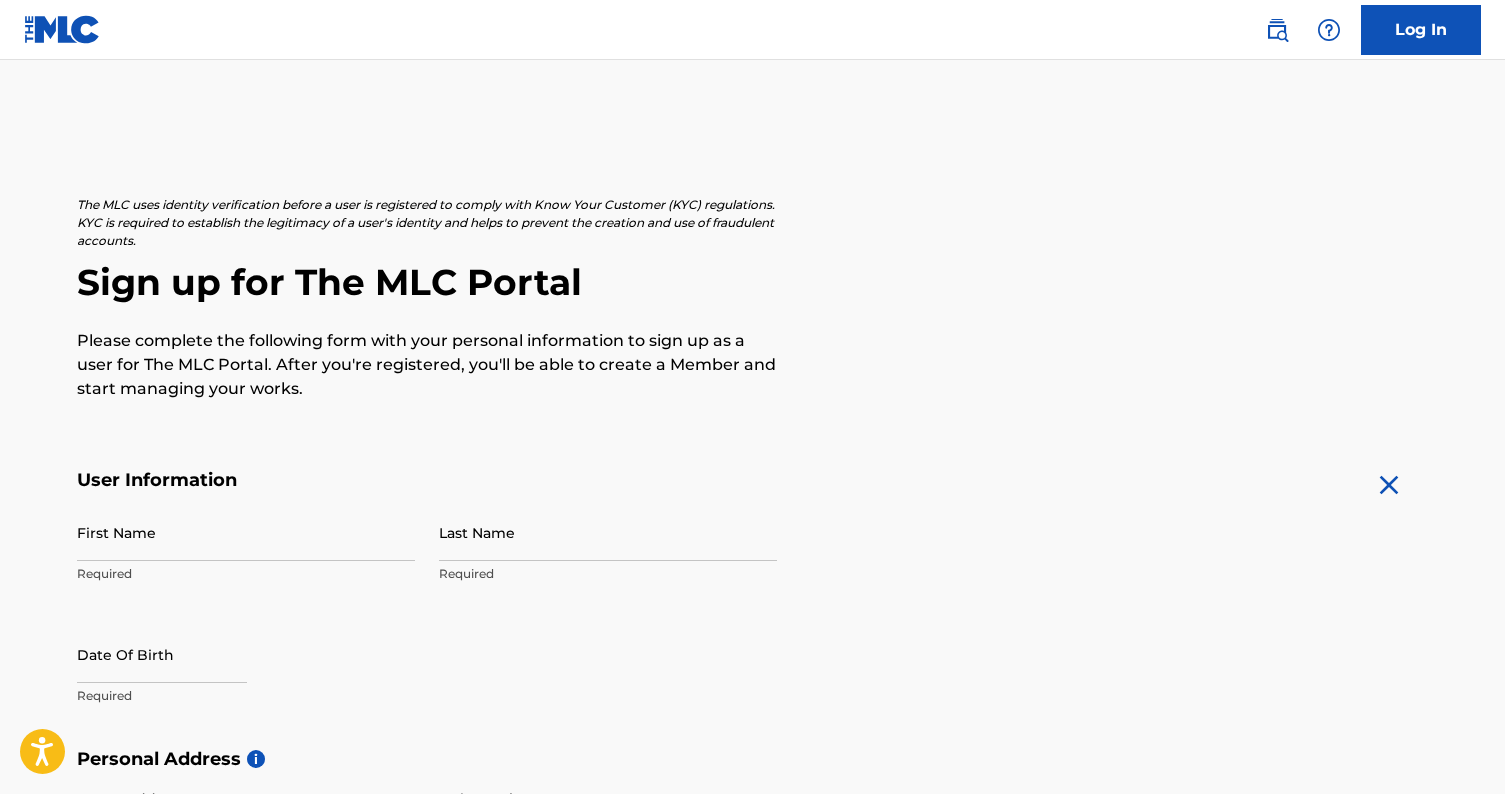 scroll, scrollTop: 0, scrollLeft: 0, axis: both 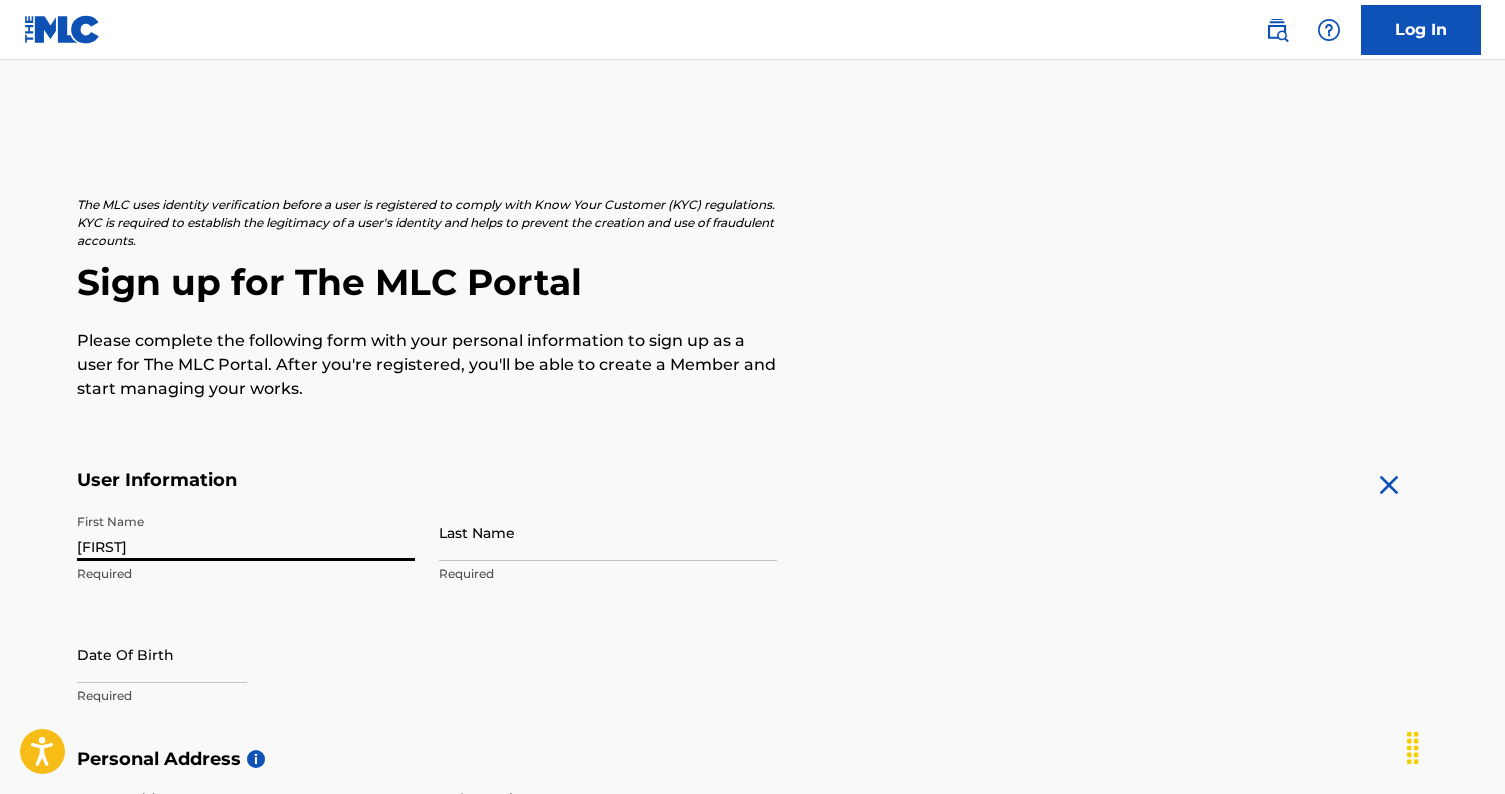 type on "[FIRST]" 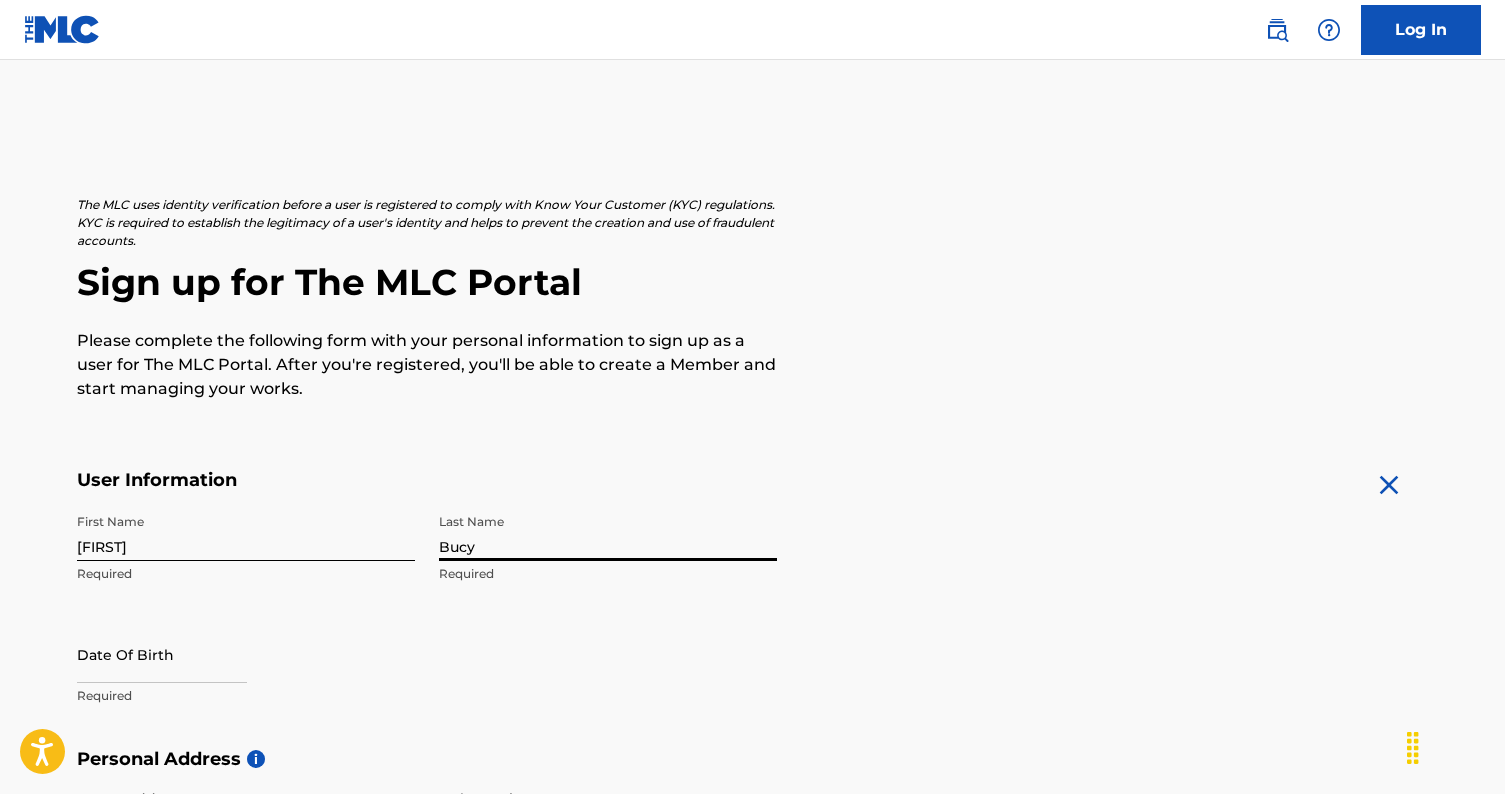 type on "Bucy" 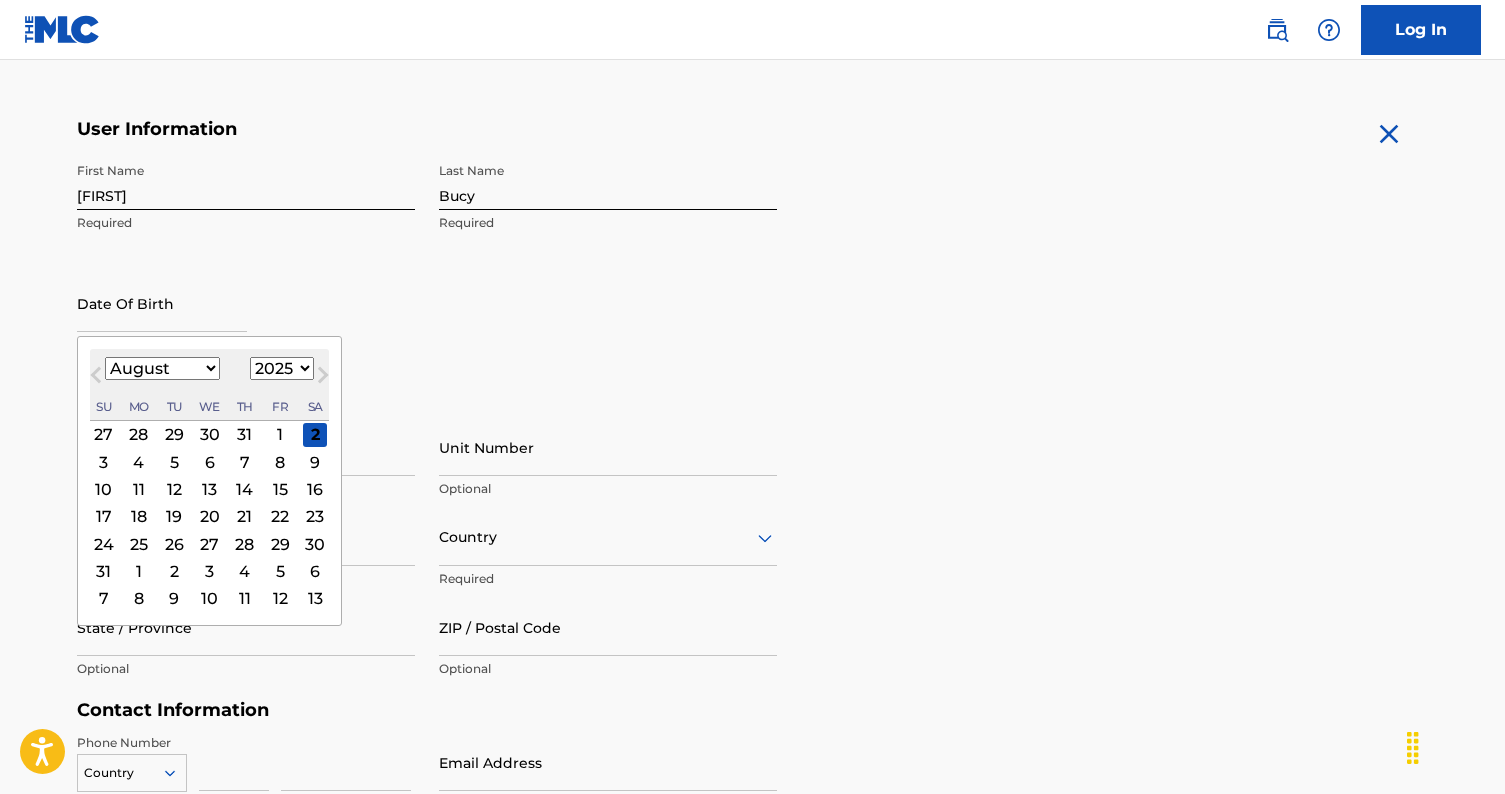 scroll, scrollTop: 365, scrollLeft: 0, axis: vertical 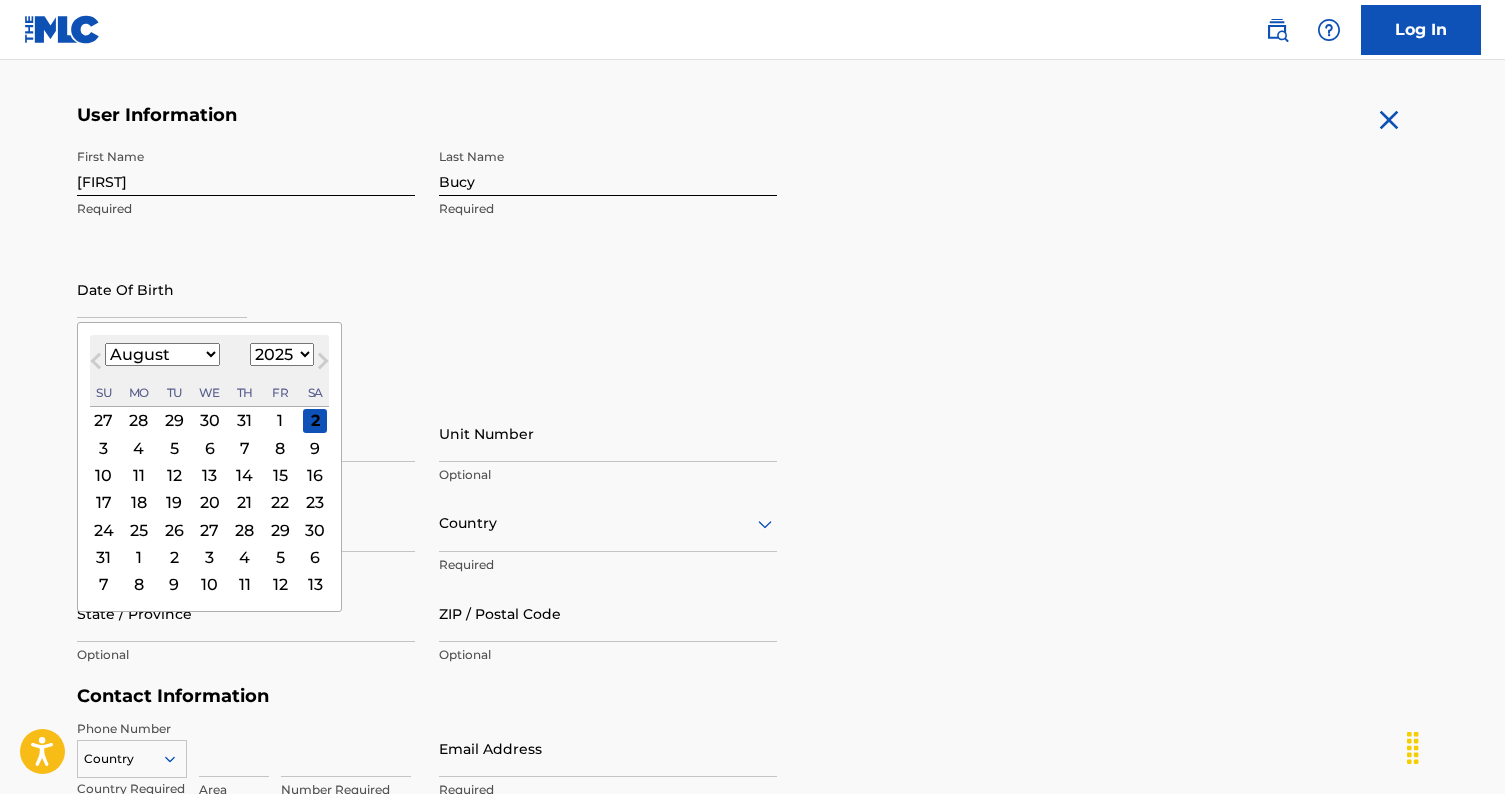 select on "1979" 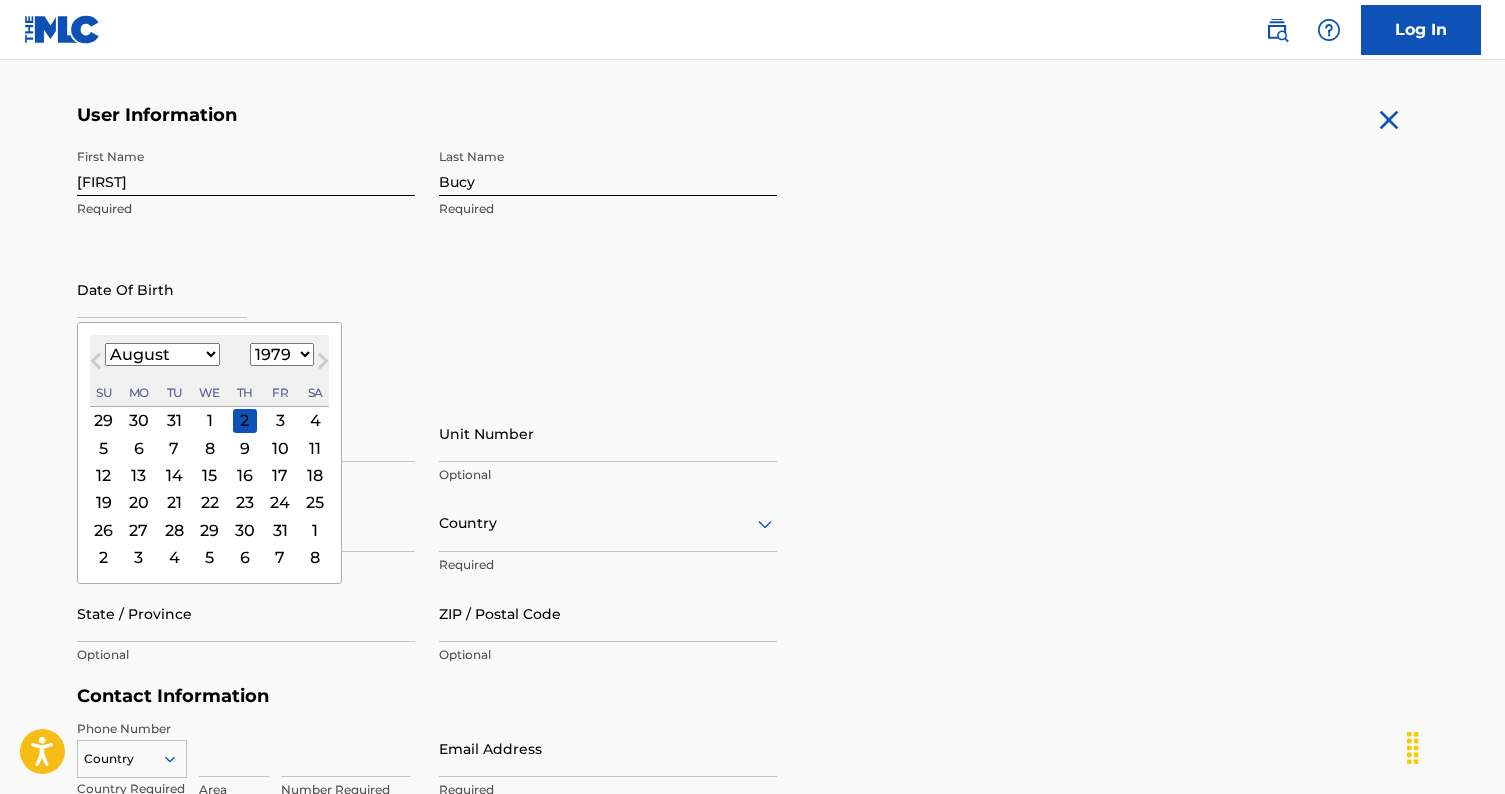 click on "1" at bounding box center (209, 420) 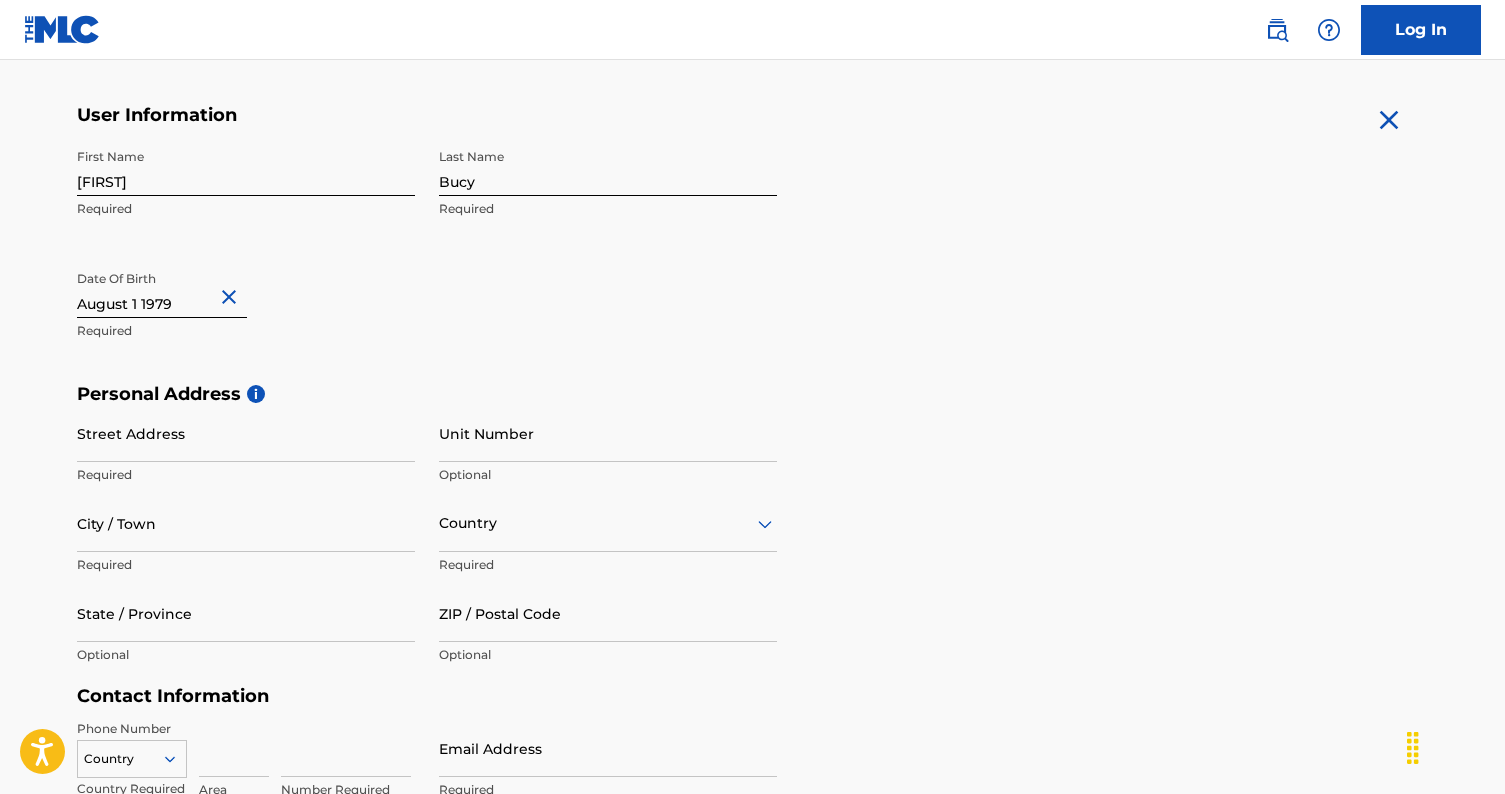 select on "7" 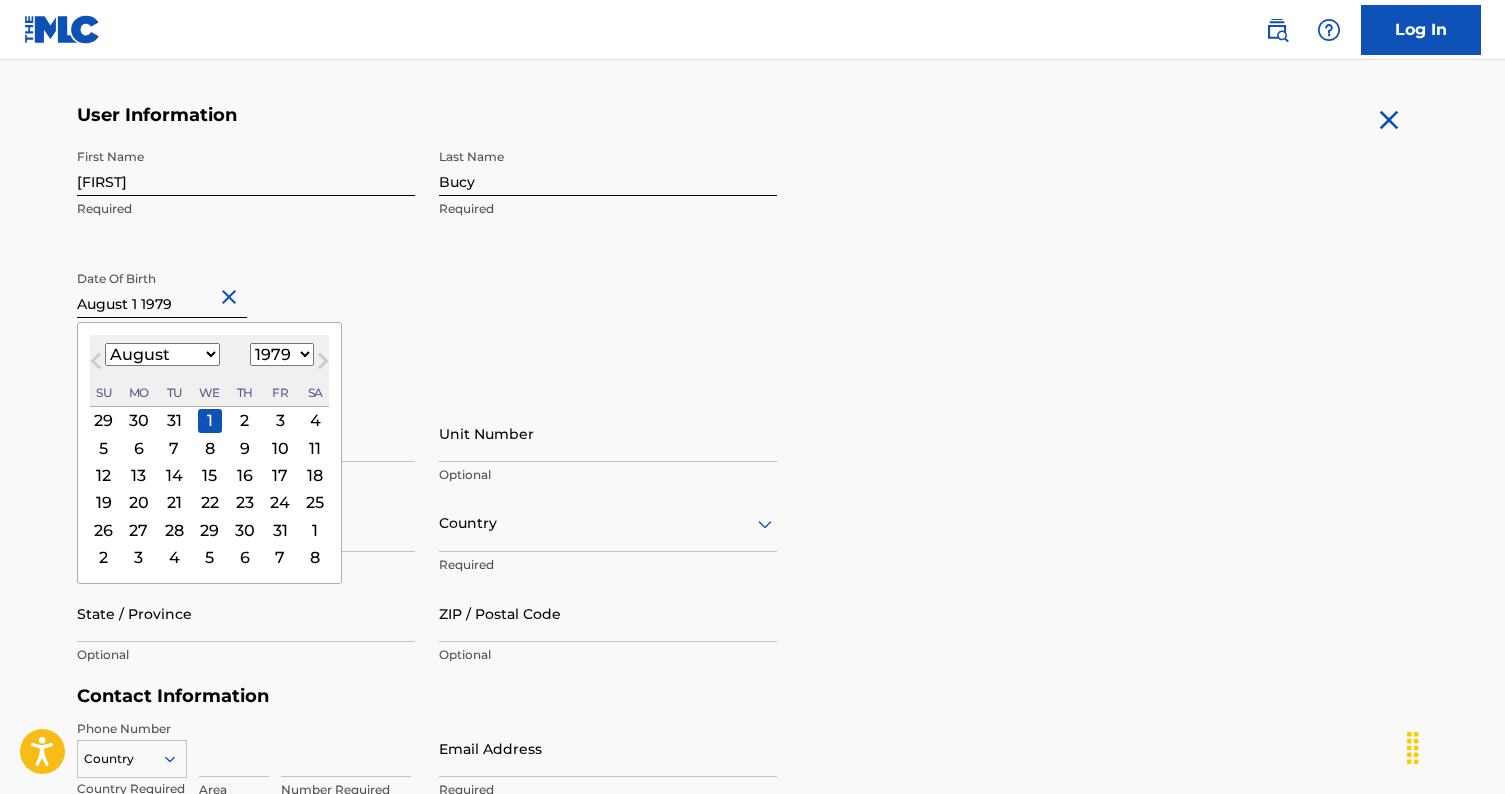 click at bounding box center (162, 289) 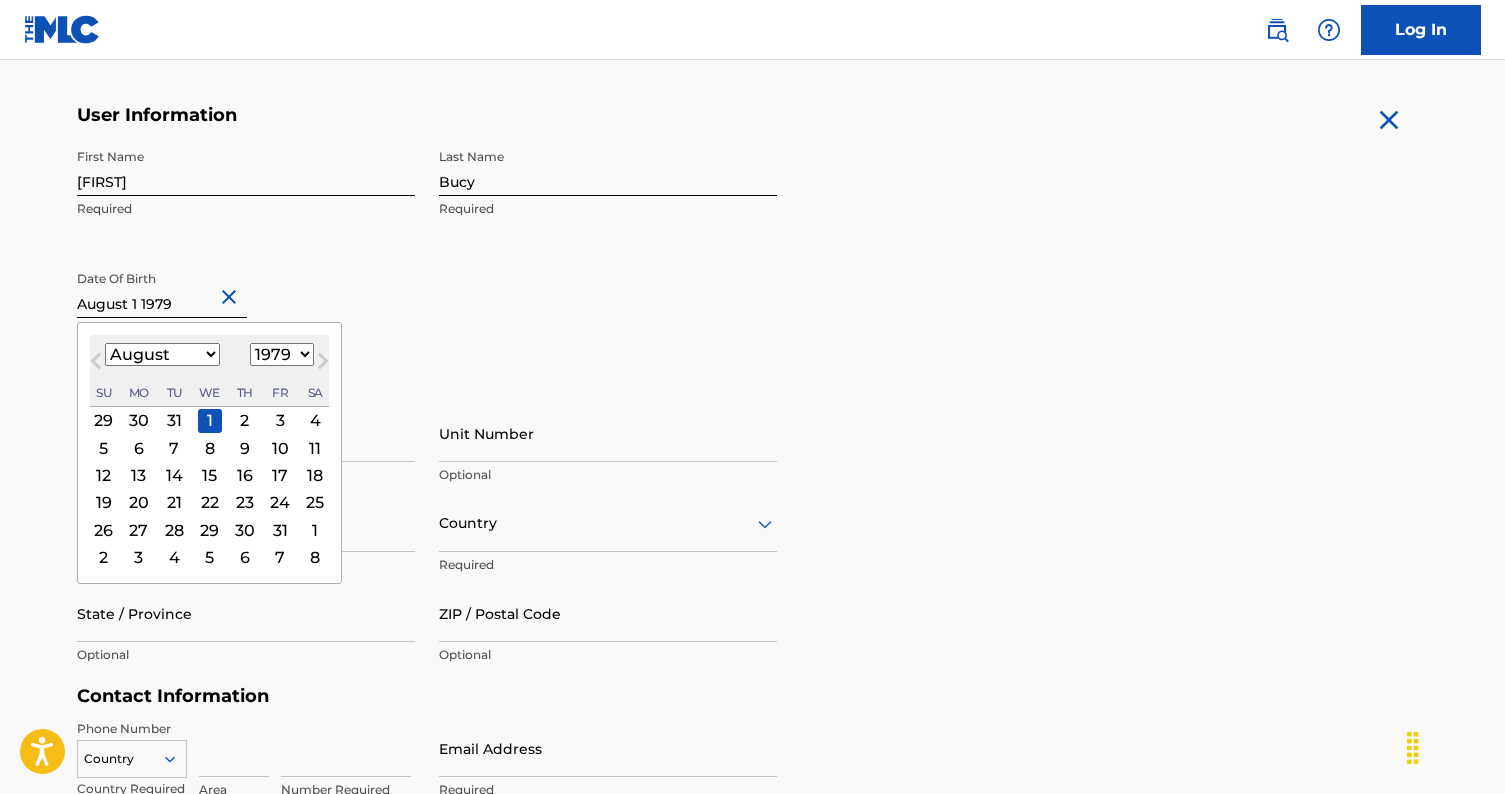 select on "11" 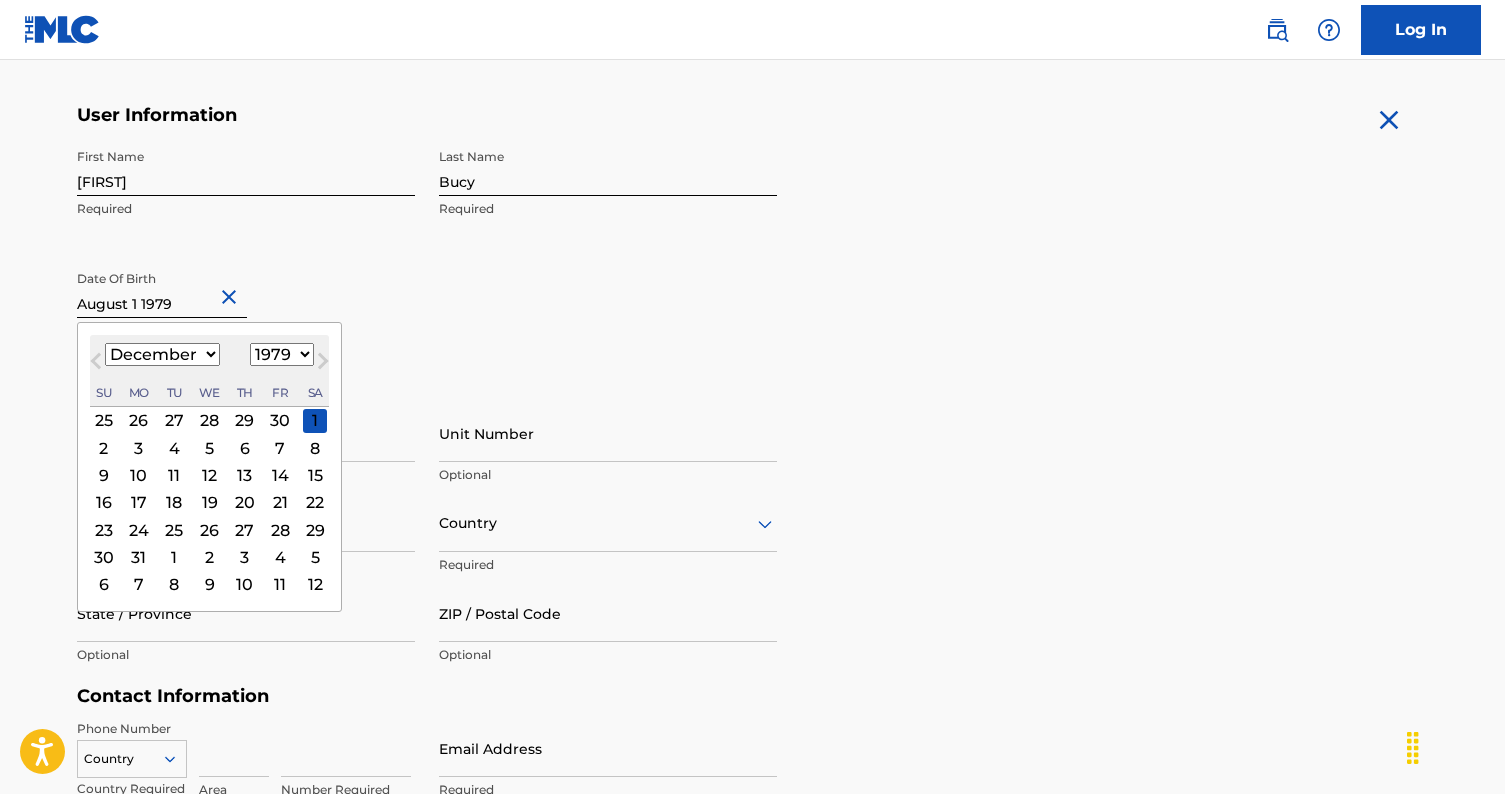 click on "1" at bounding box center (315, 420) 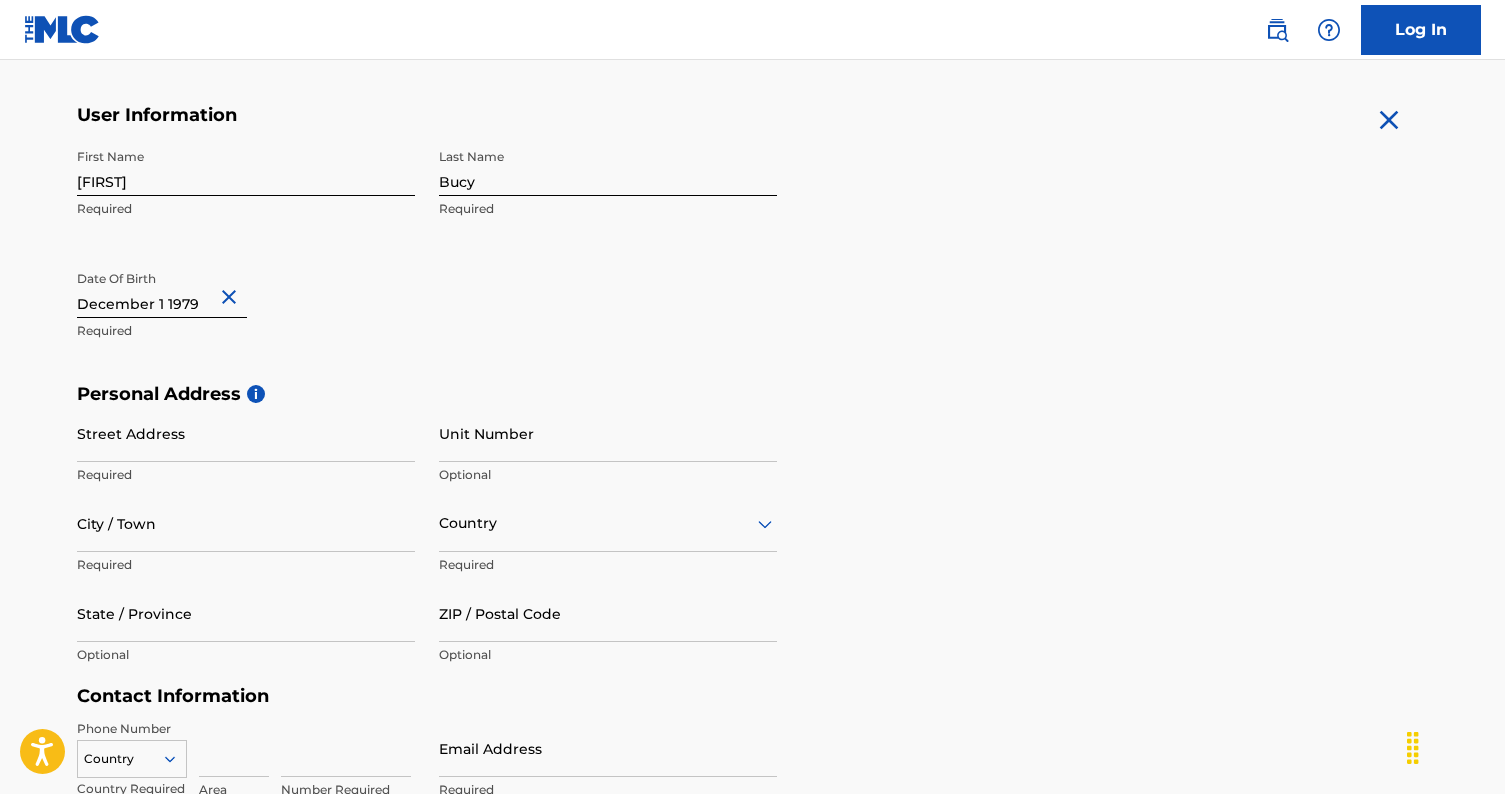 click on "First Name [FIRST] Required Last Name [LAST] Required Date Of Birth Required" at bounding box center [427, 261] 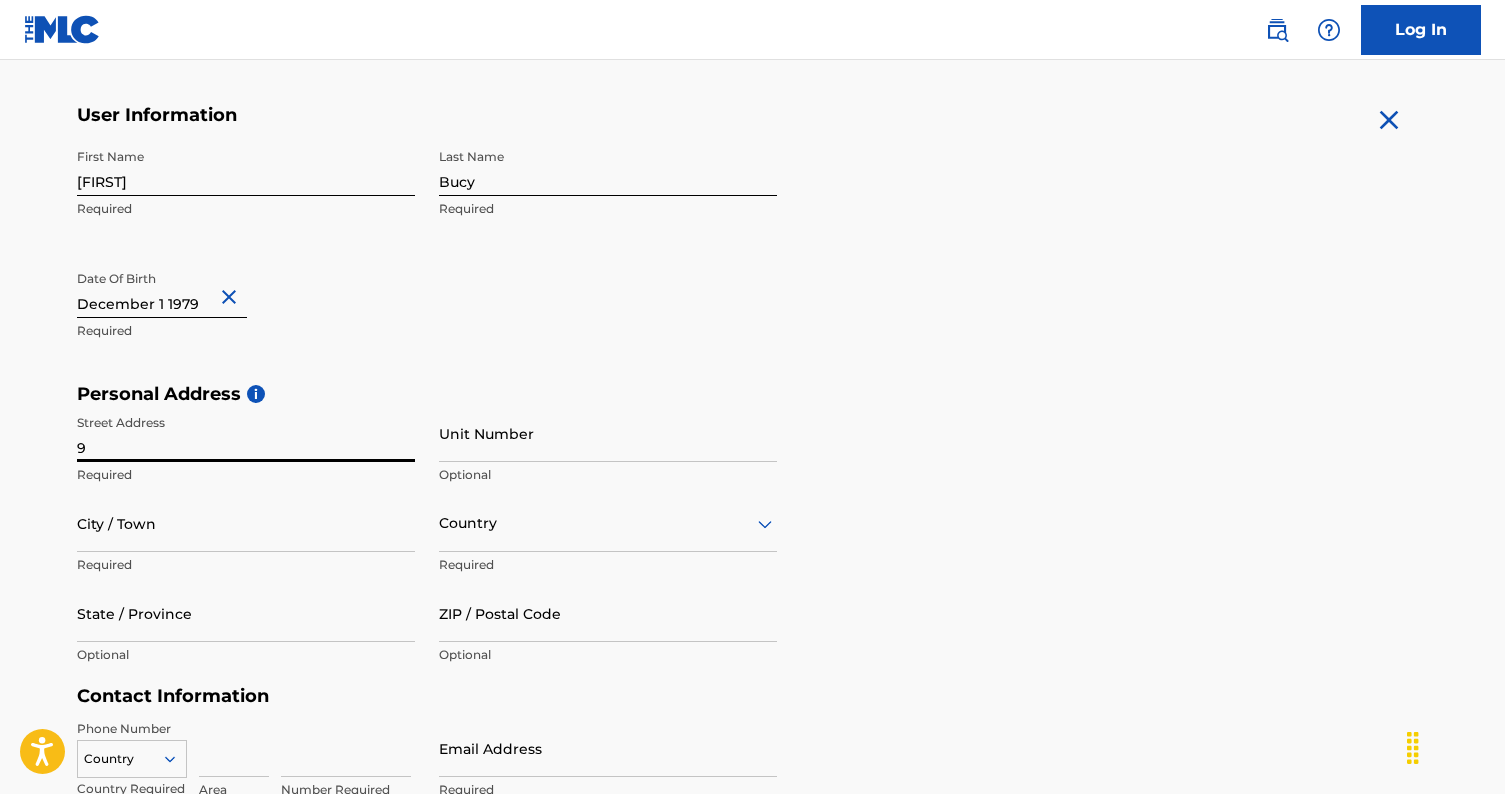 type on "95" 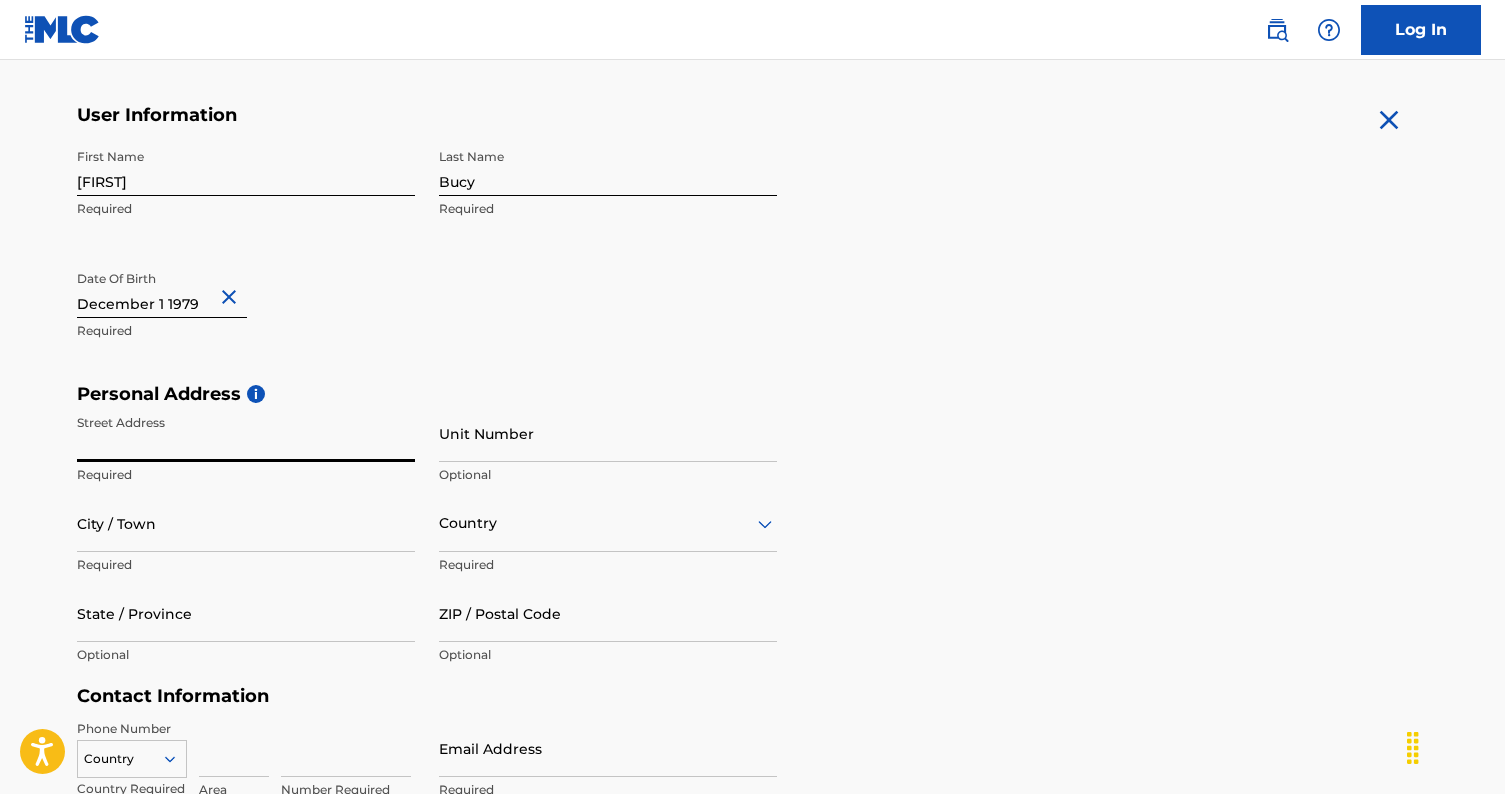 type on "[NUMBER] [STREET]" 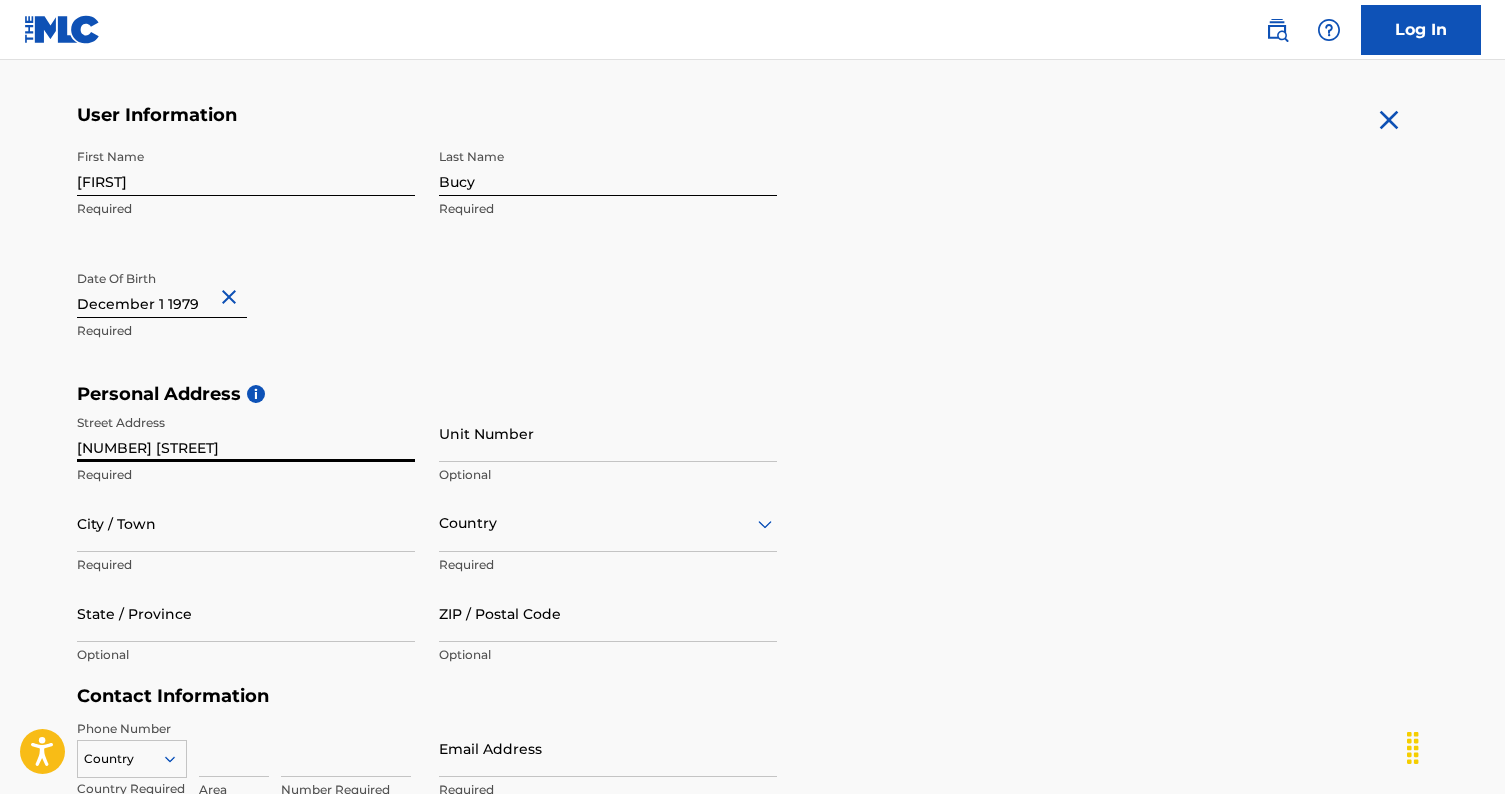 type on "[CITY]" 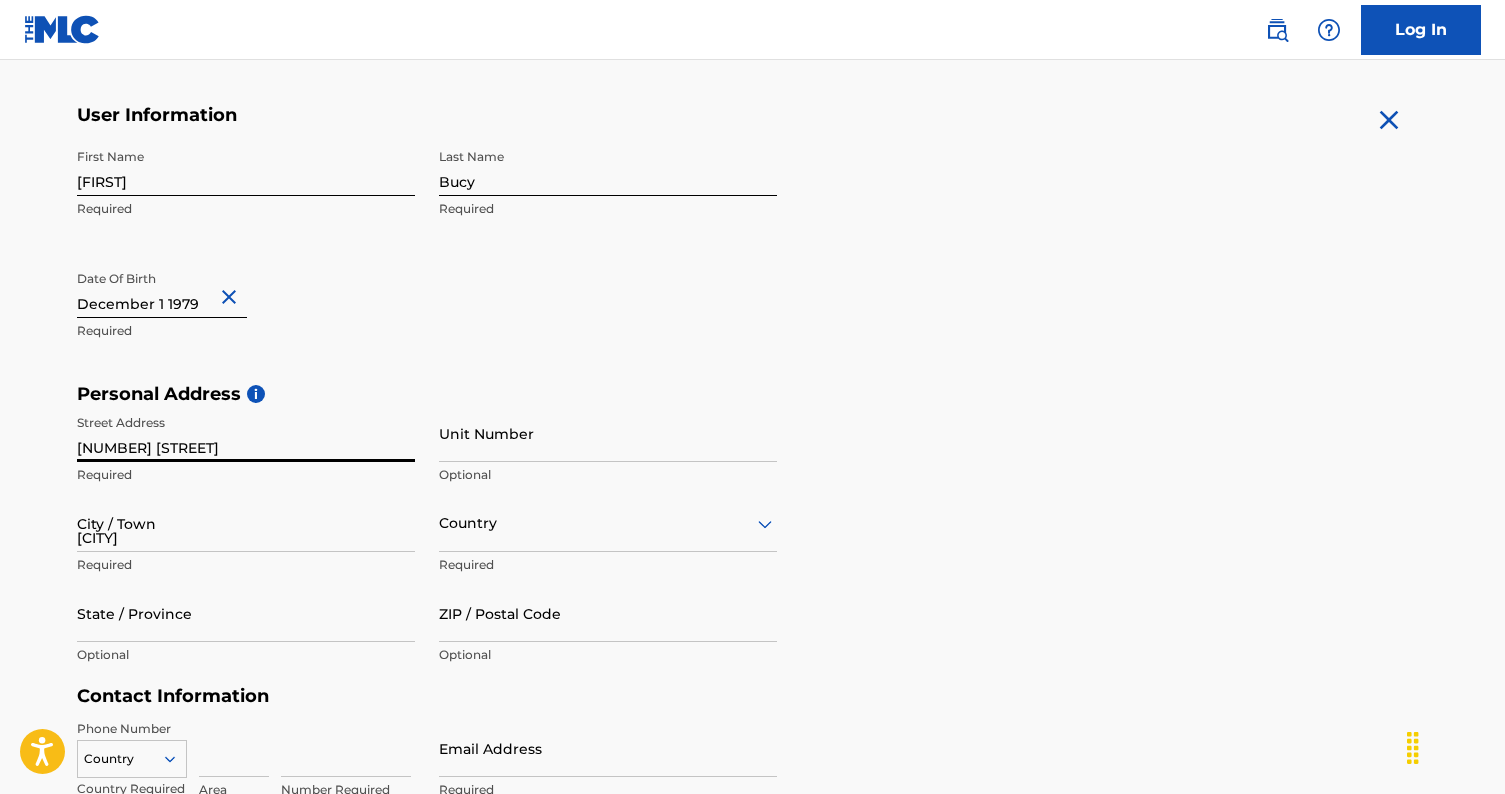 type on "United States" 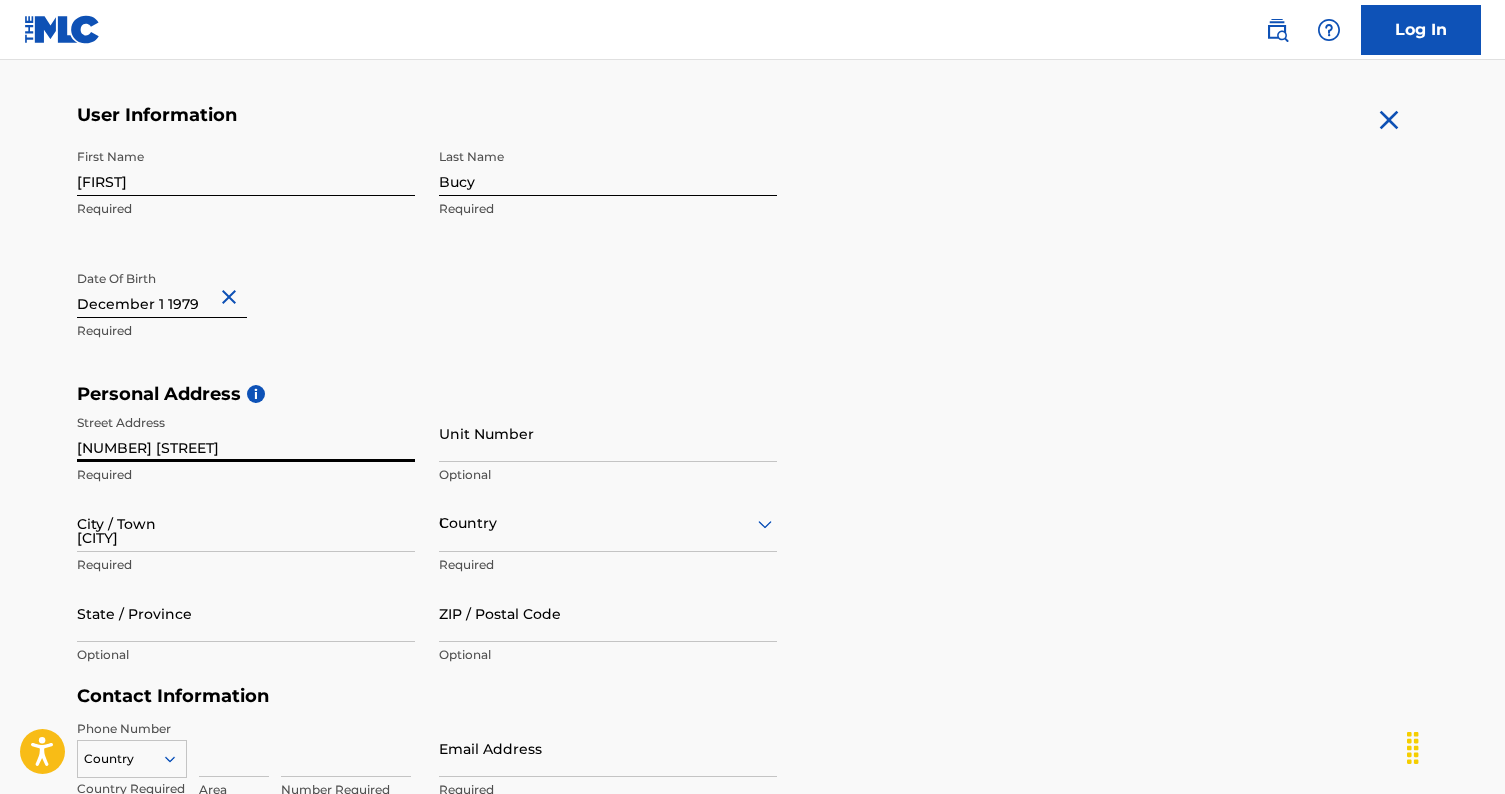 type on "[STATE]" 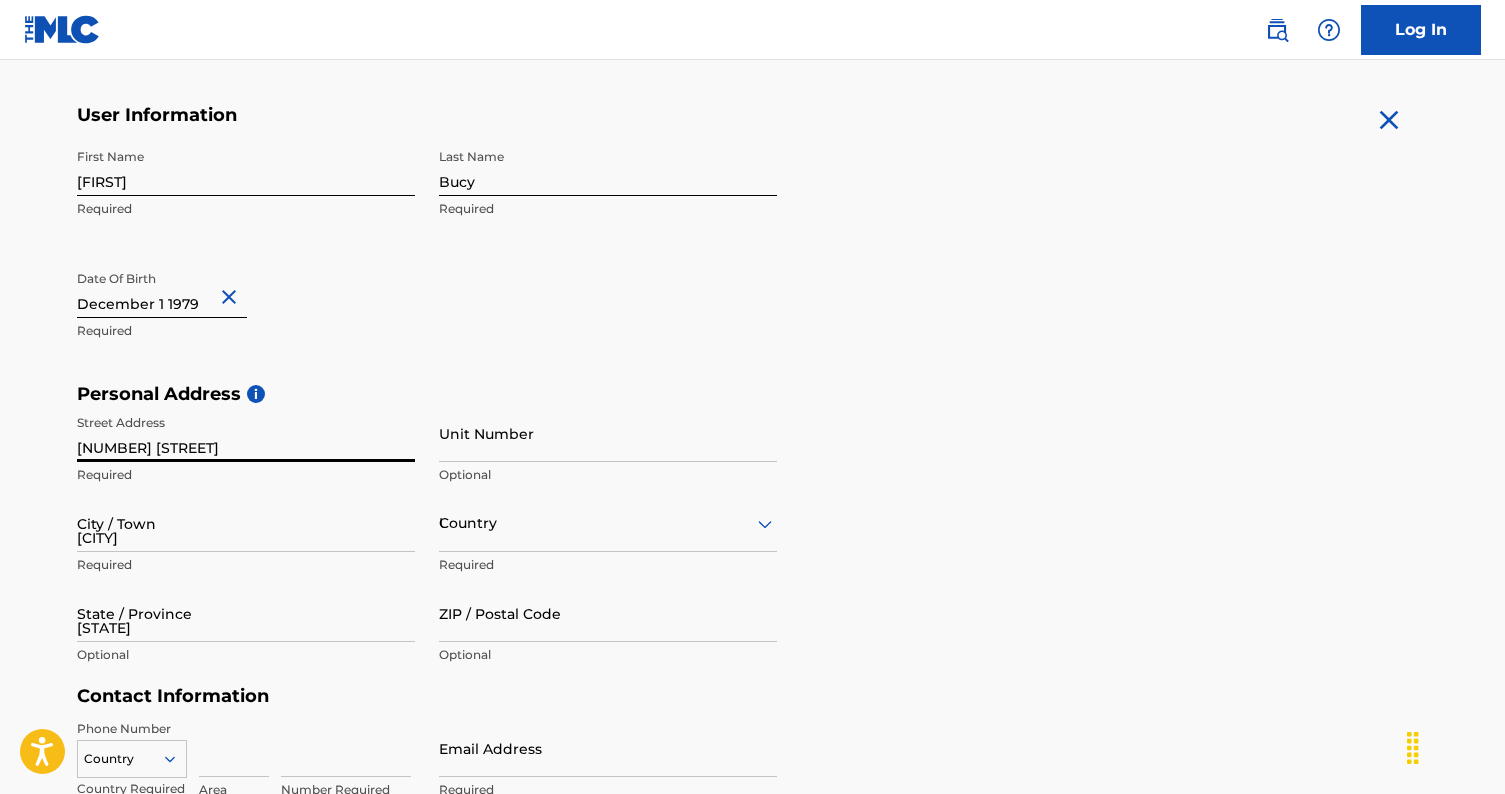 type on "[POSTAL_CODE]" 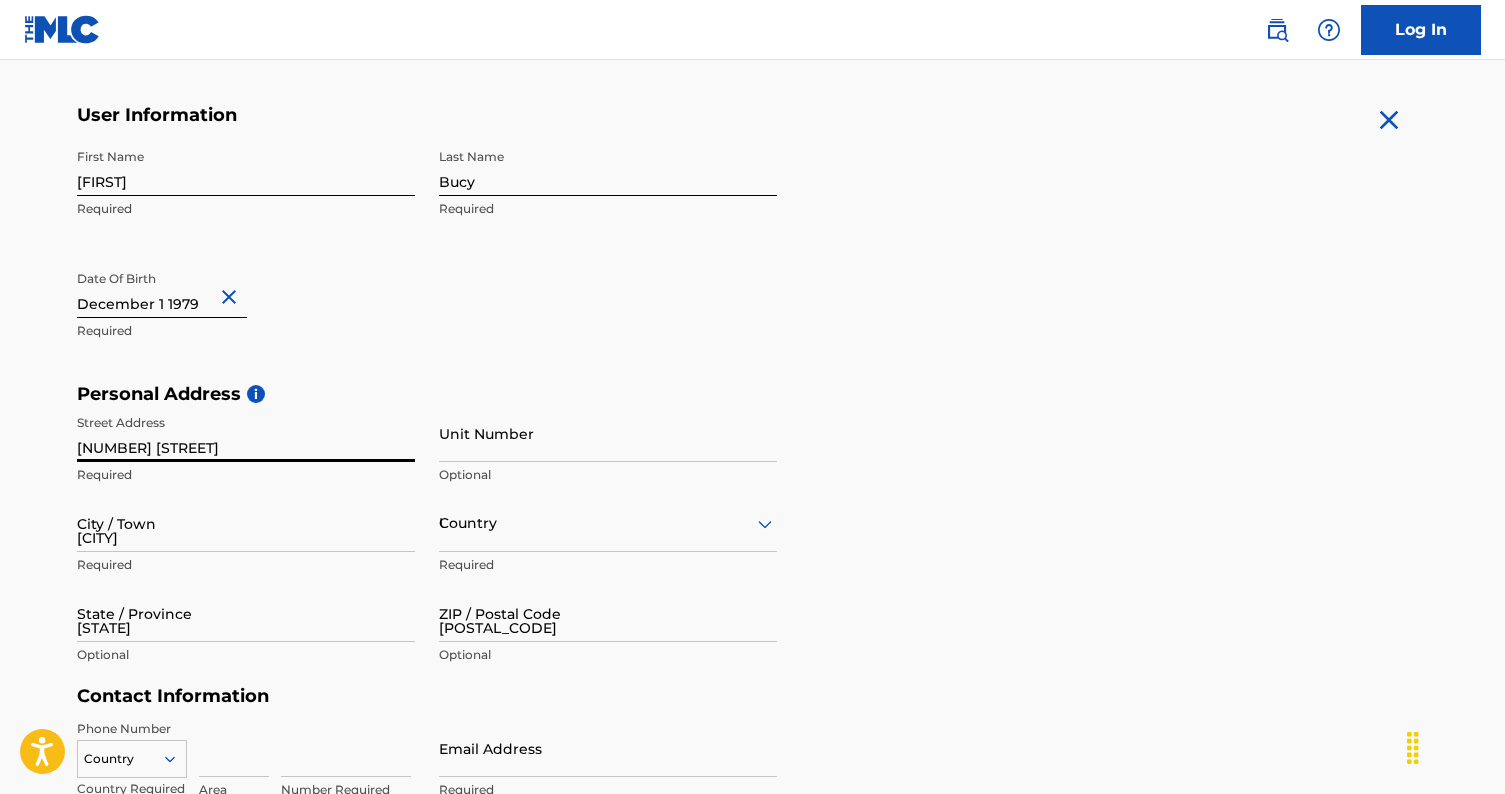 type on "United States" 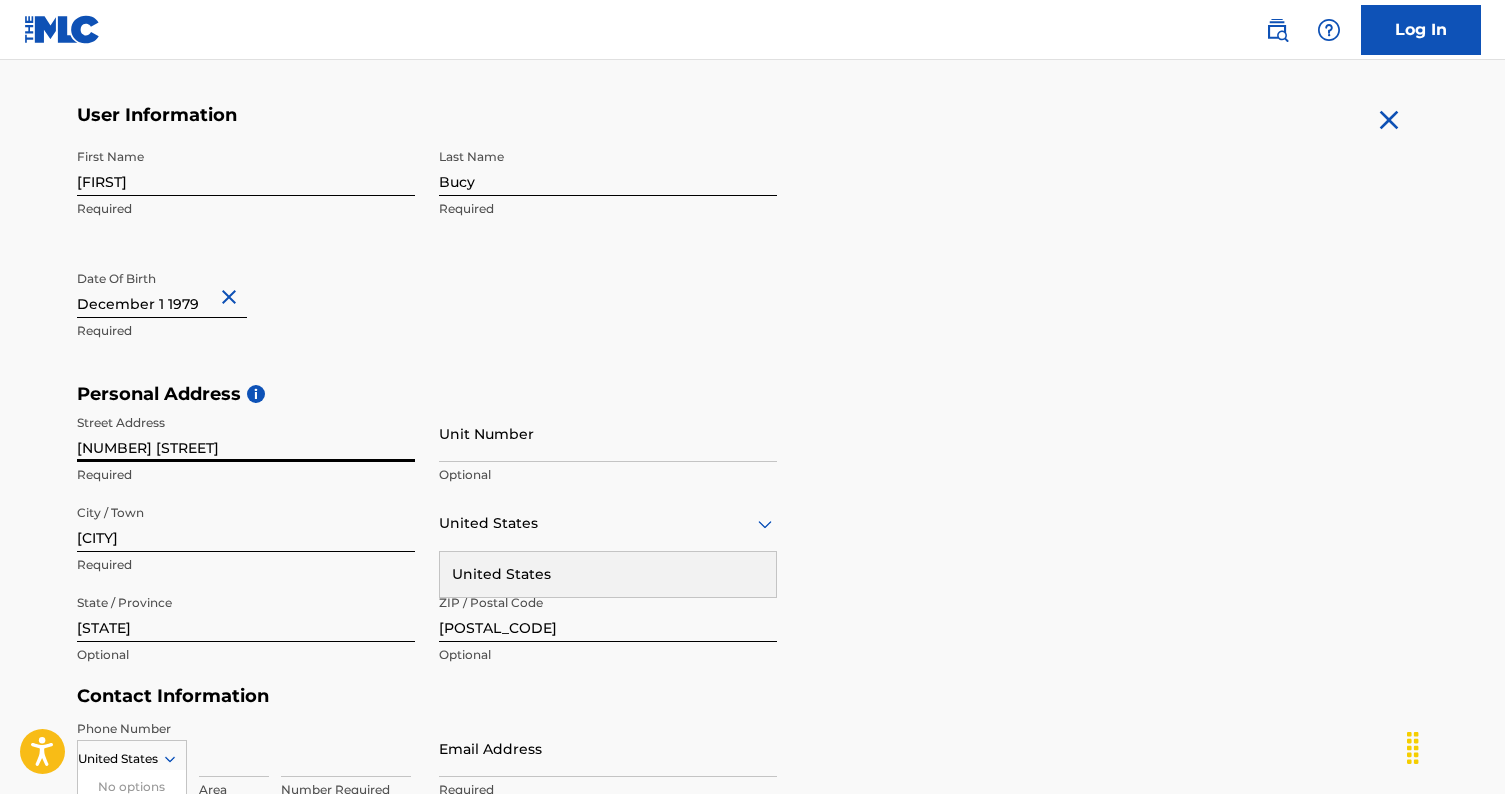 type on "[EMAIL]" 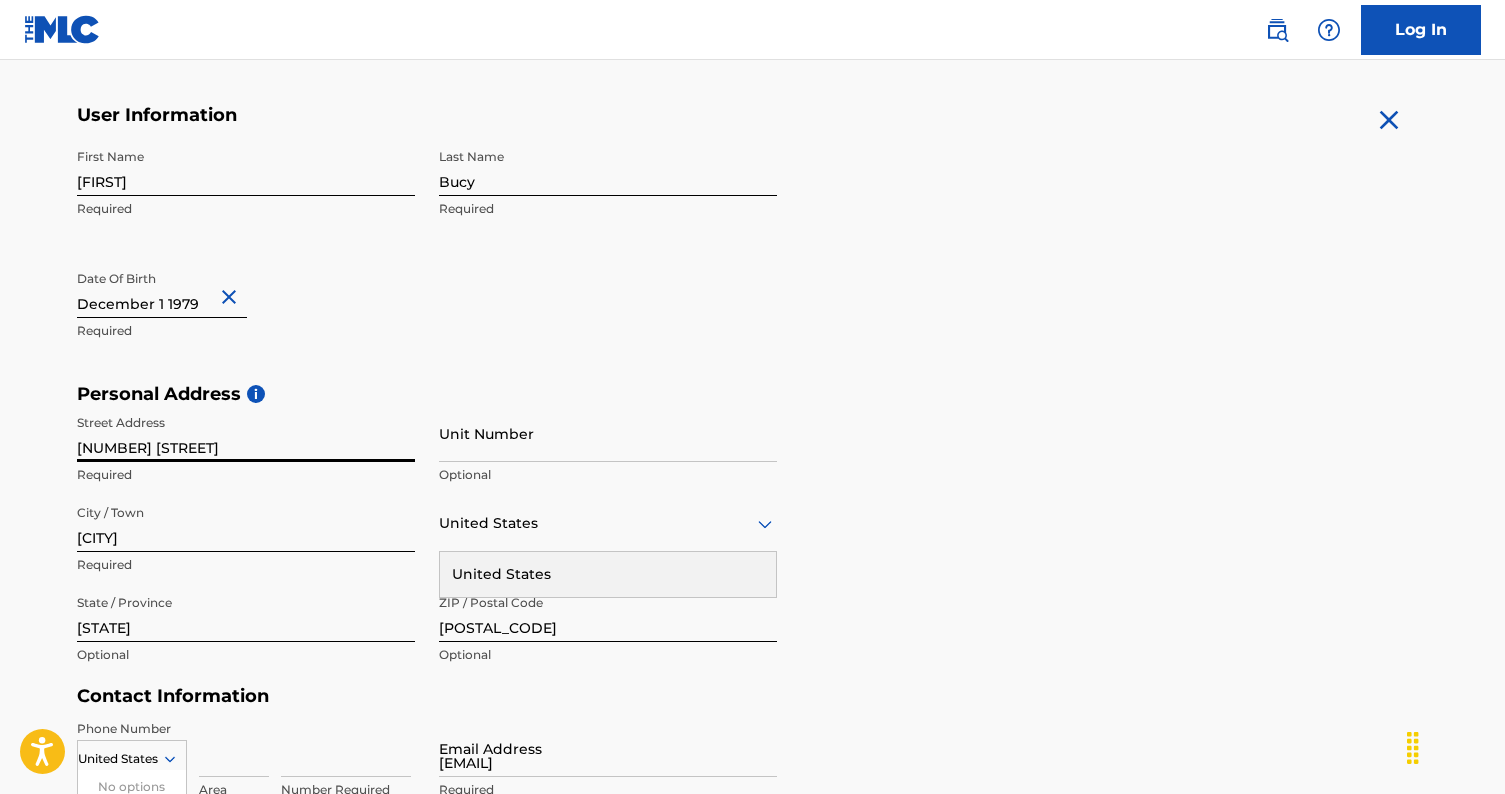 scroll, scrollTop: 374, scrollLeft: 0, axis: vertical 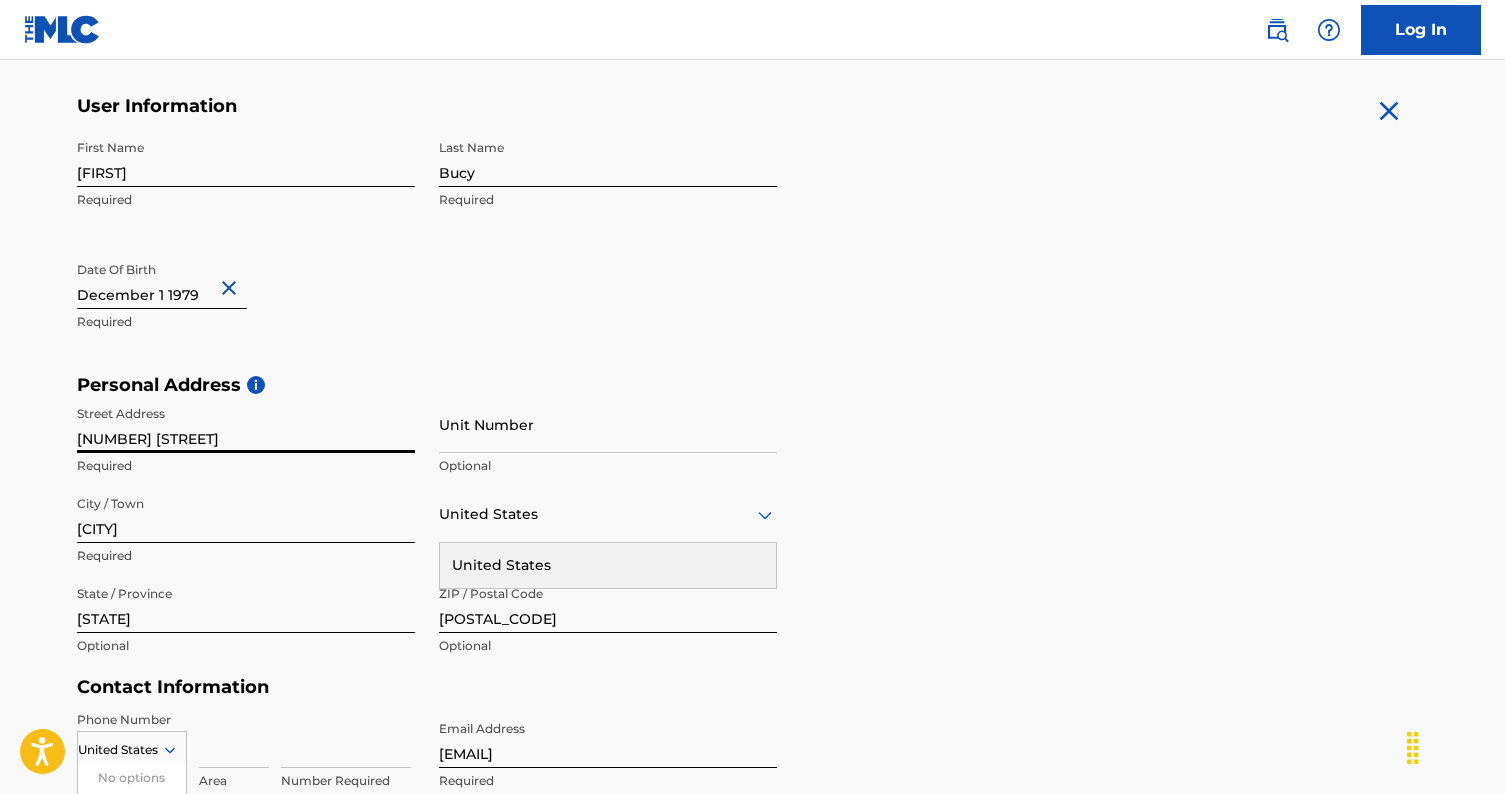 click on "Personal Address i Street Address [NUMBER] [STREET] Required Unit Number Optional City / Town [CITY] Required United States United States Required State / Province [STATE] Optional ZIP / Postal Code [POSTAL_CODE] Optional" at bounding box center (753, 525) 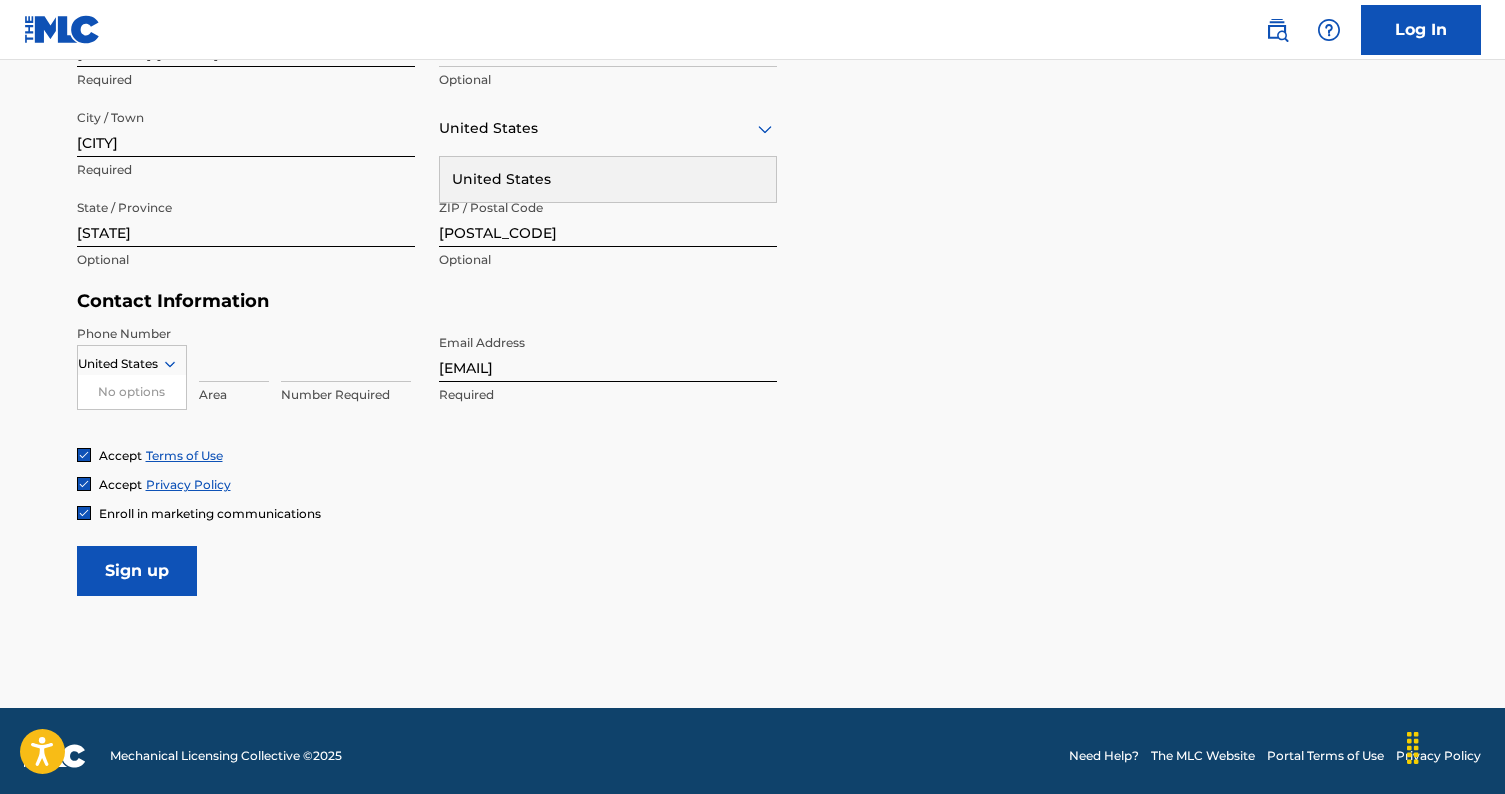 scroll, scrollTop: 763, scrollLeft: 0, axis: vertical 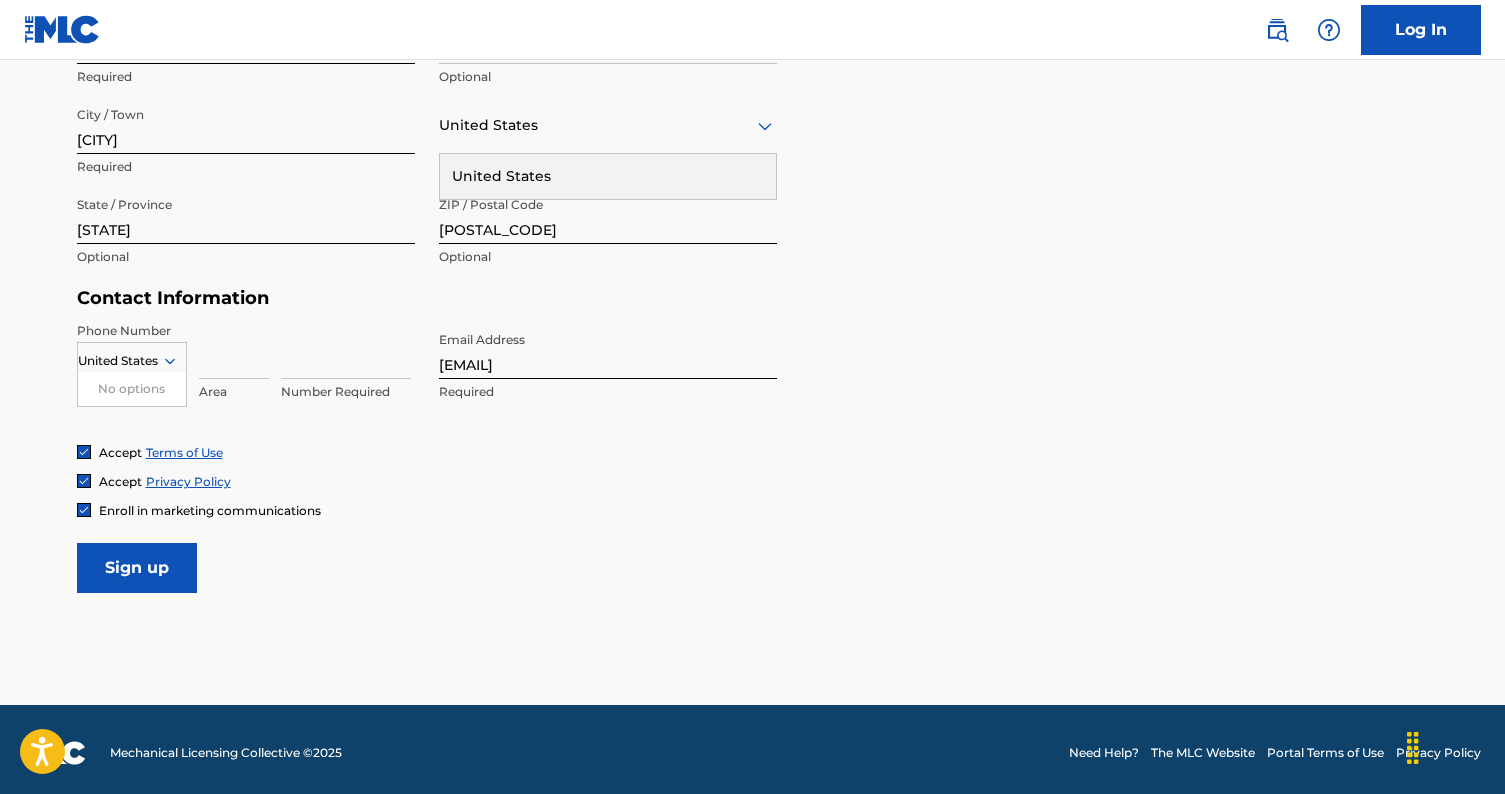 click at bounding box center [84, 510] 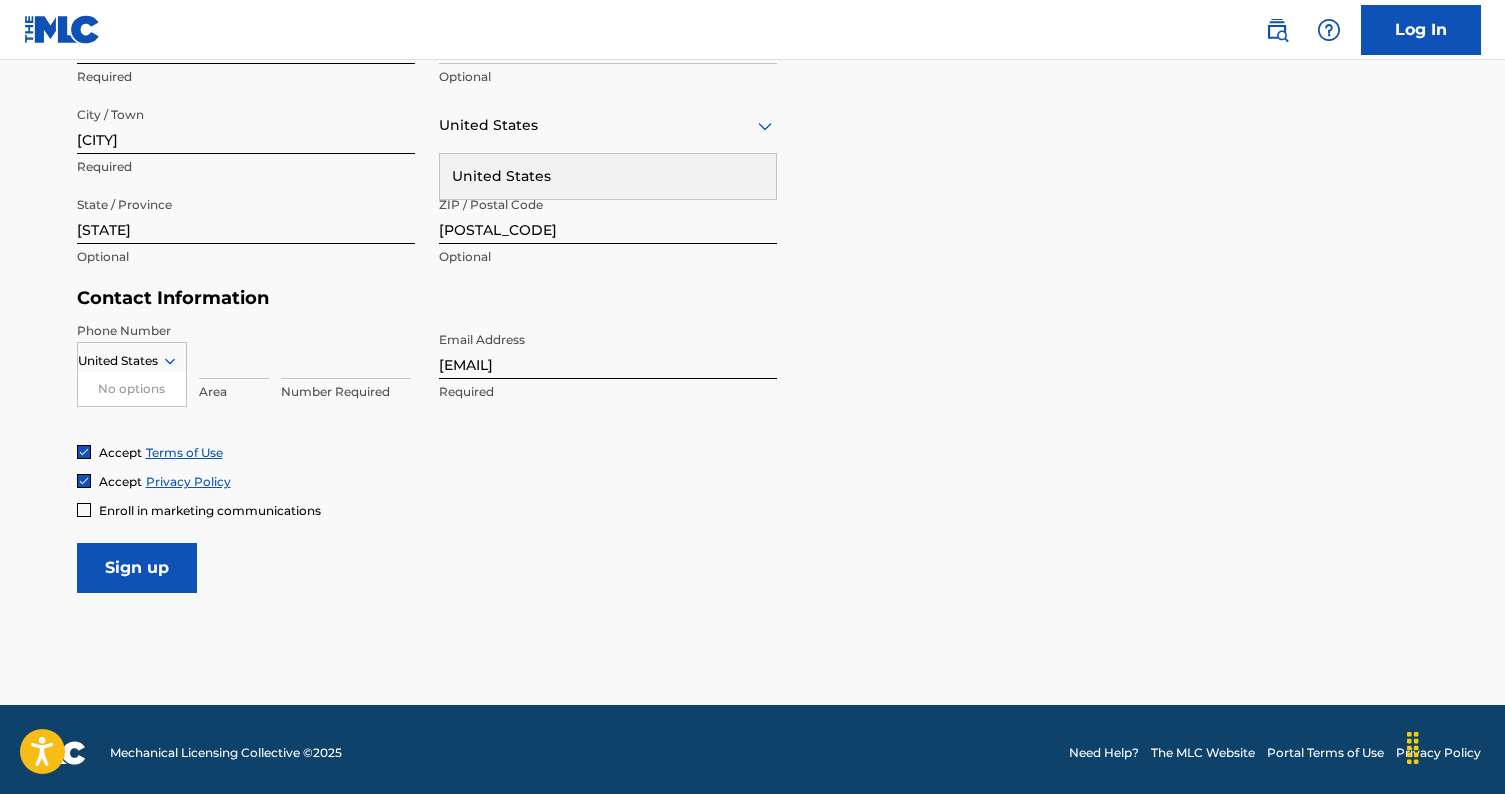 click at bounding box center (234, 350) 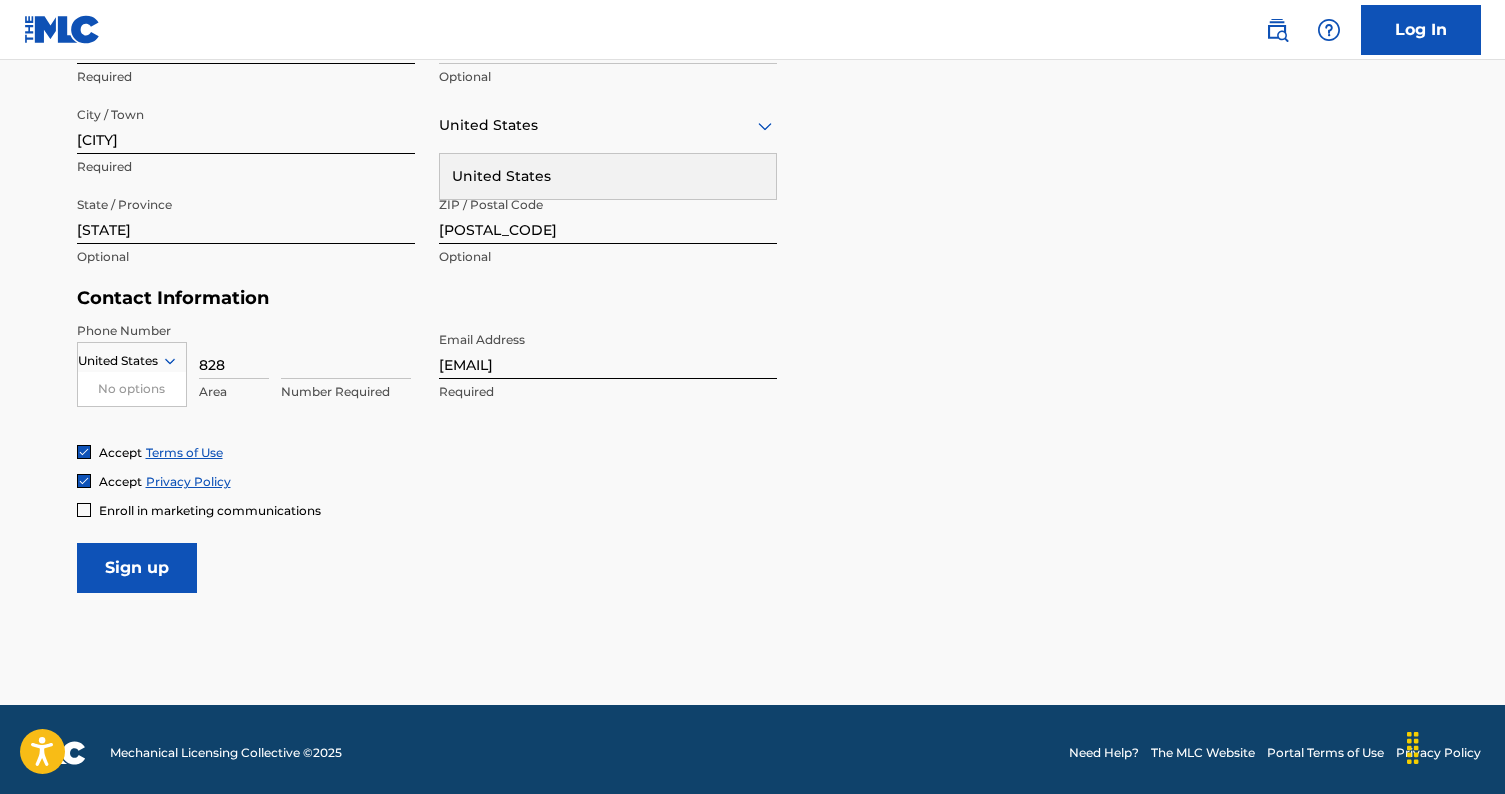 type on "828" 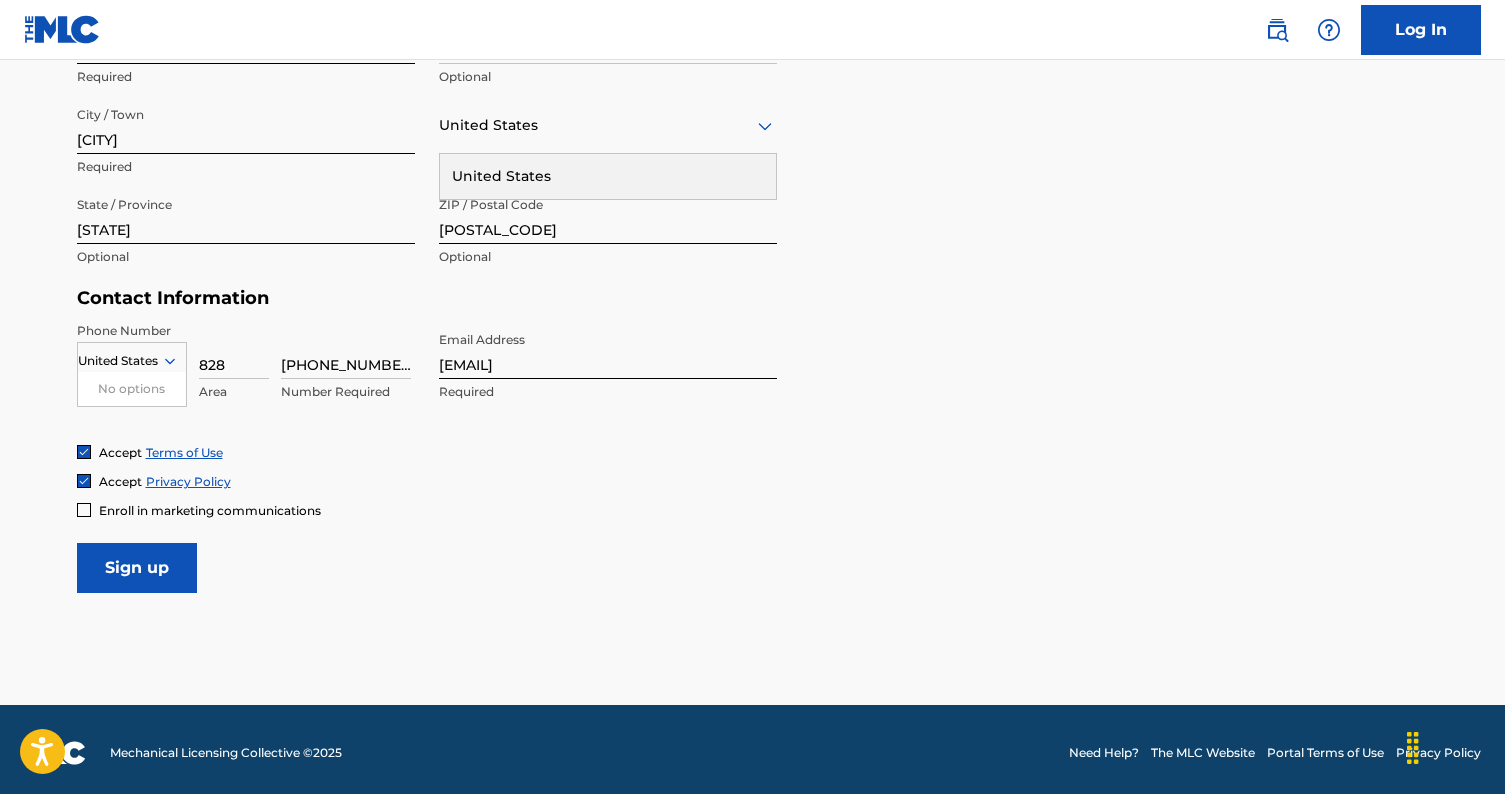 type on "[PHONE_NUMBER]" 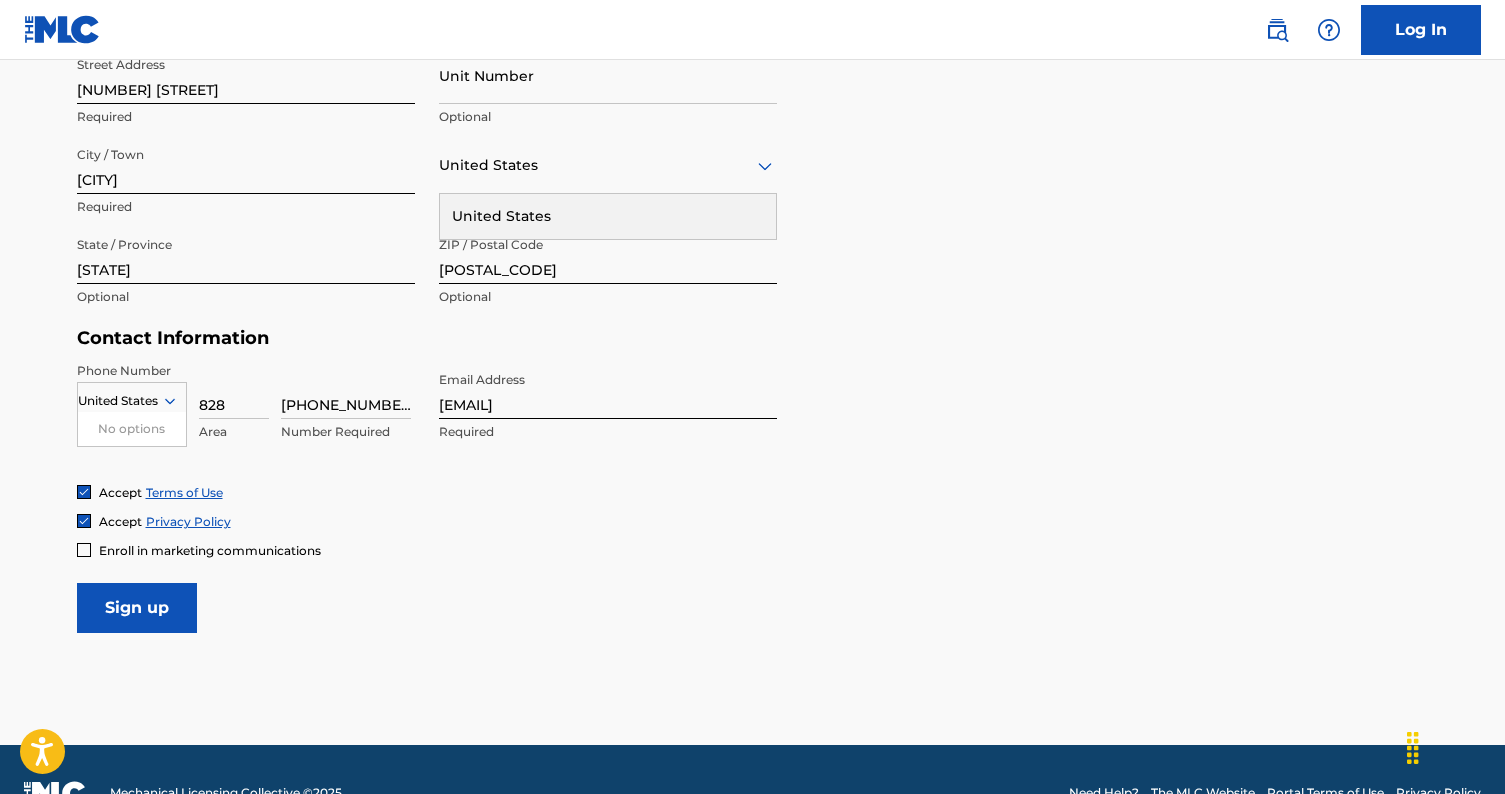 scroll, scrollTop: 749, scrollLeft: 0, axis: vertical 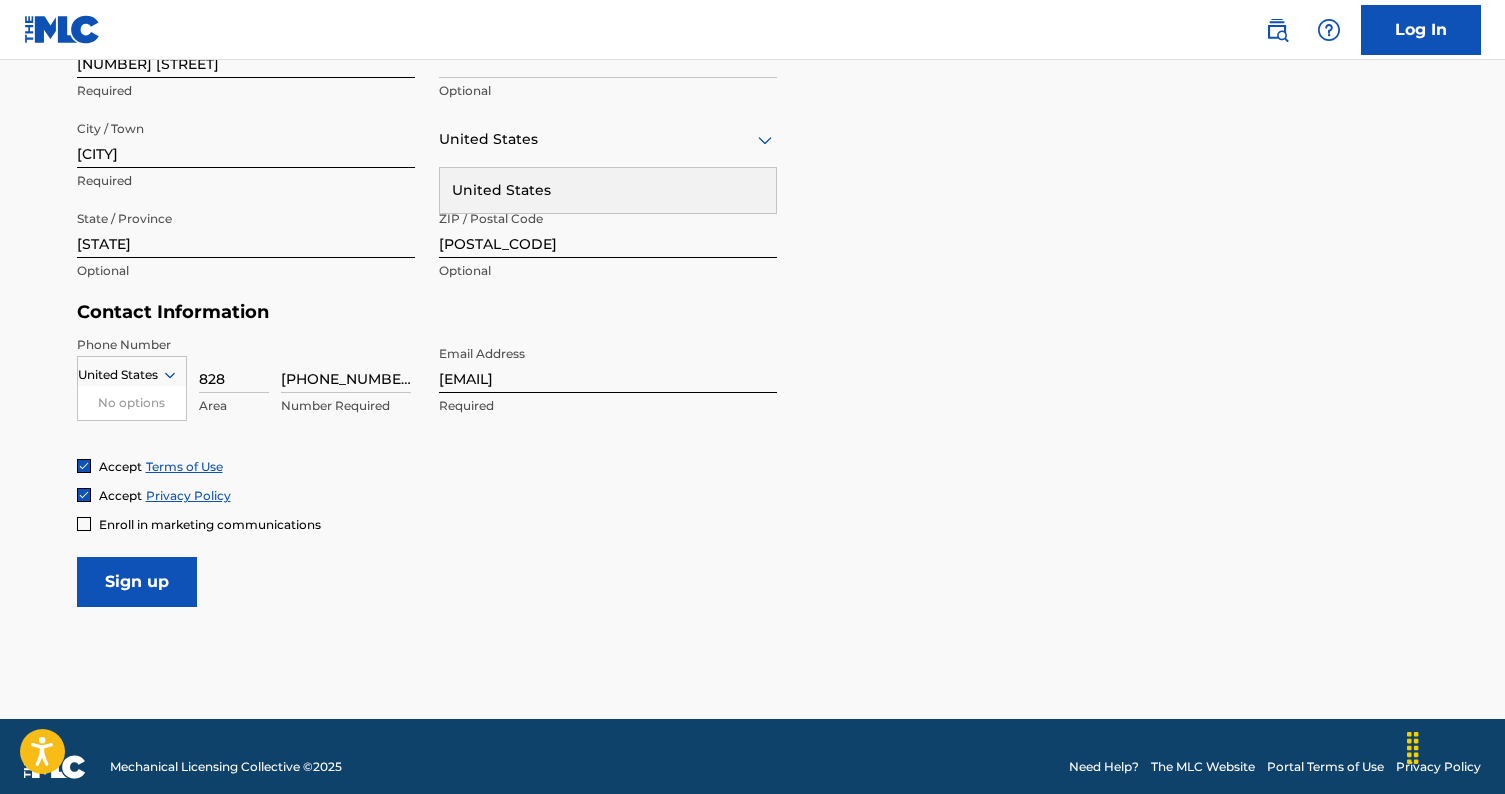 click on "Sign up" at bounding box center [137, 582] 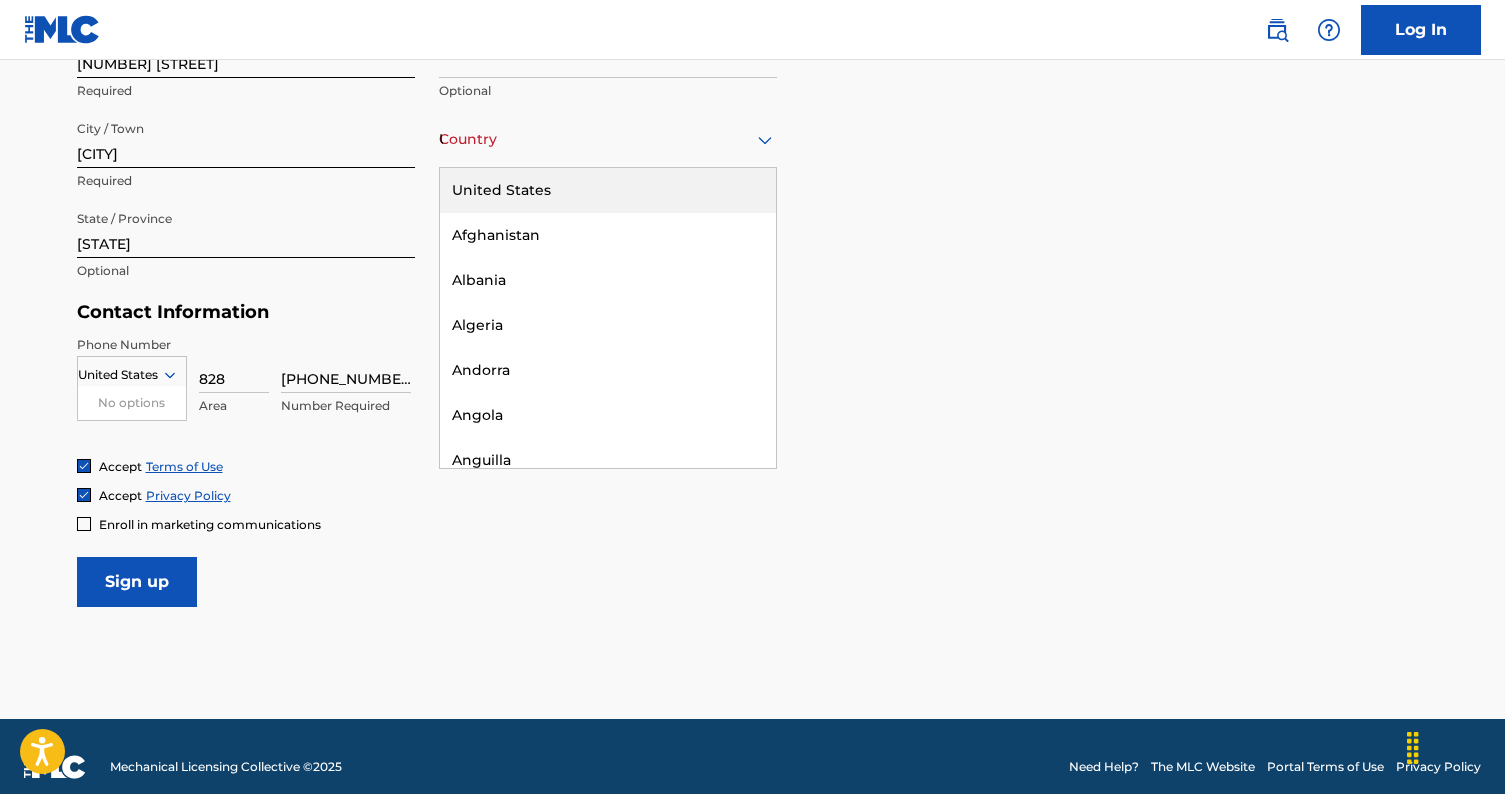 click 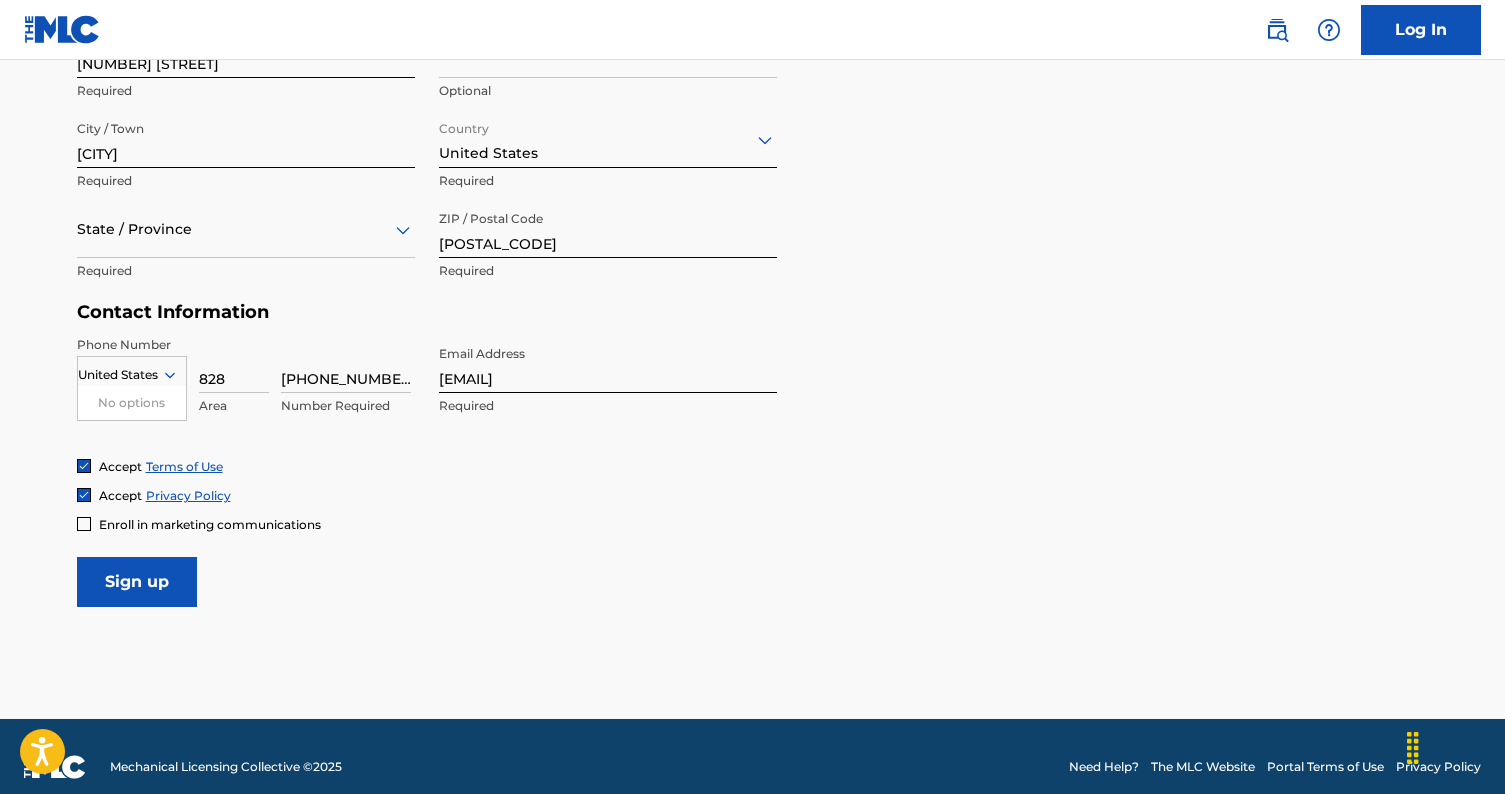 click on "Sign up" at bounding box center [137, 582] 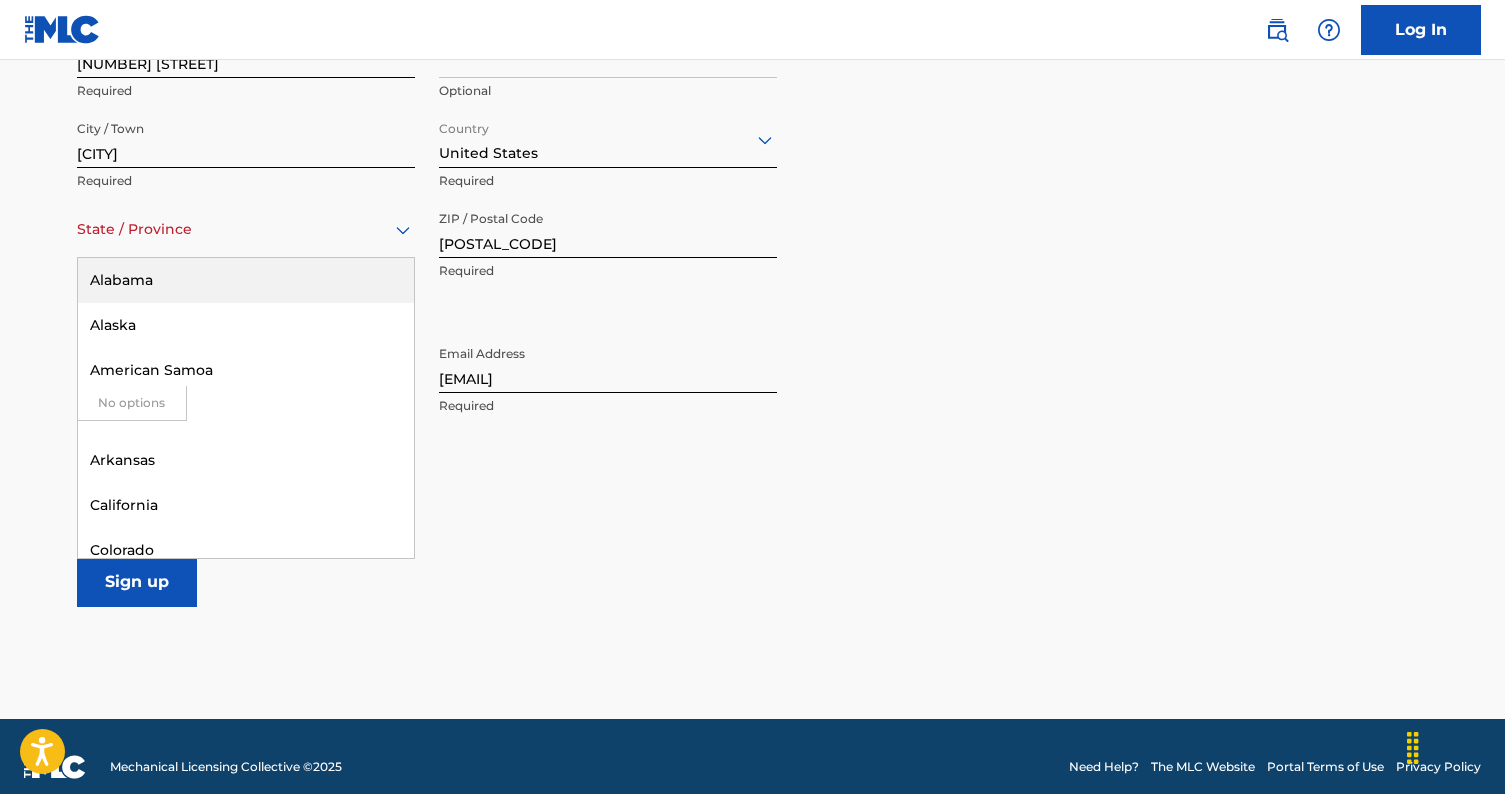 click at bounding box center (246, 229) 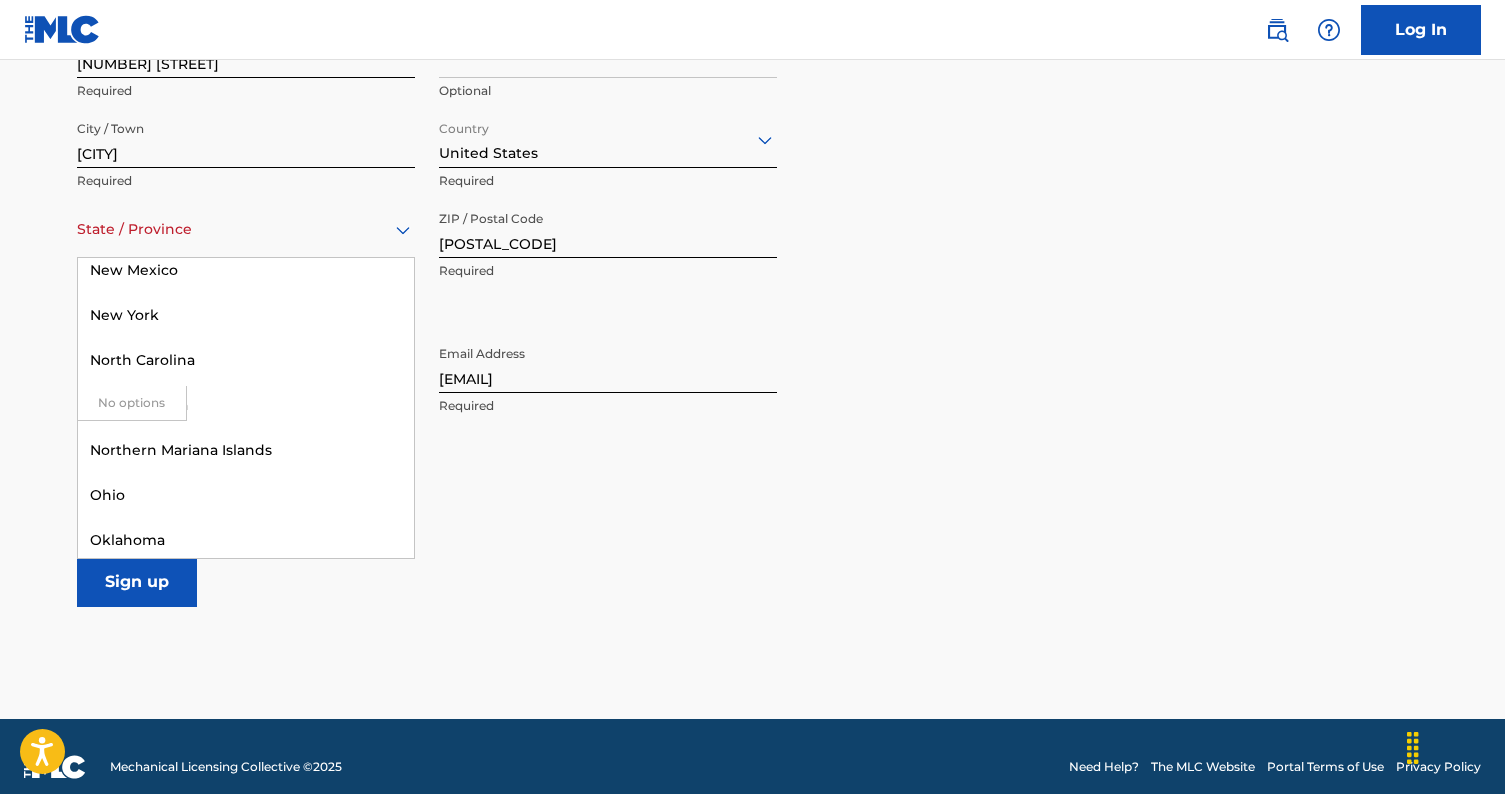 scroll, scrollTop: 1510, scrollLeft: 0, axis: vertical 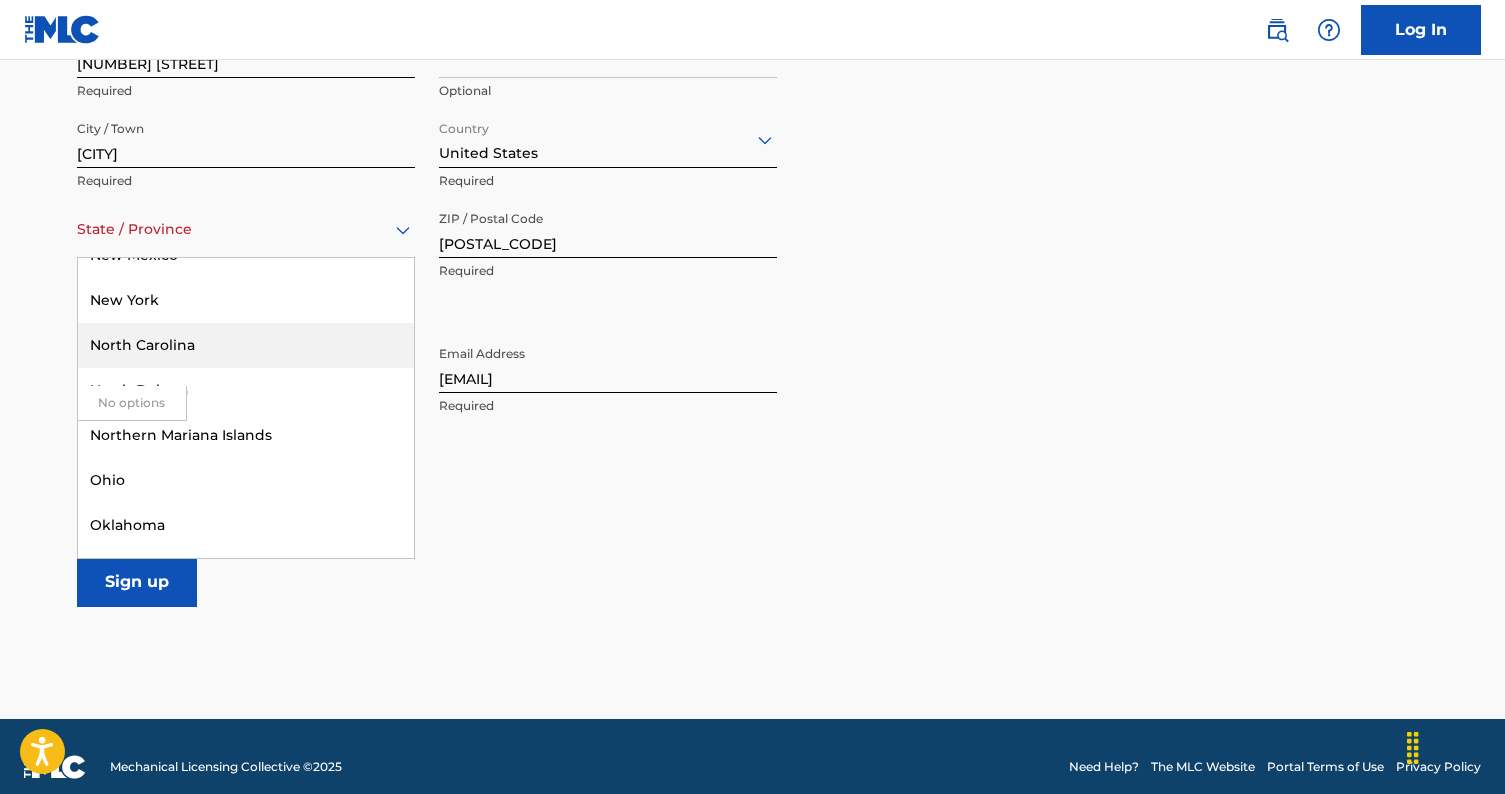 click on "North Carolina" at bounding box center (246, 345) 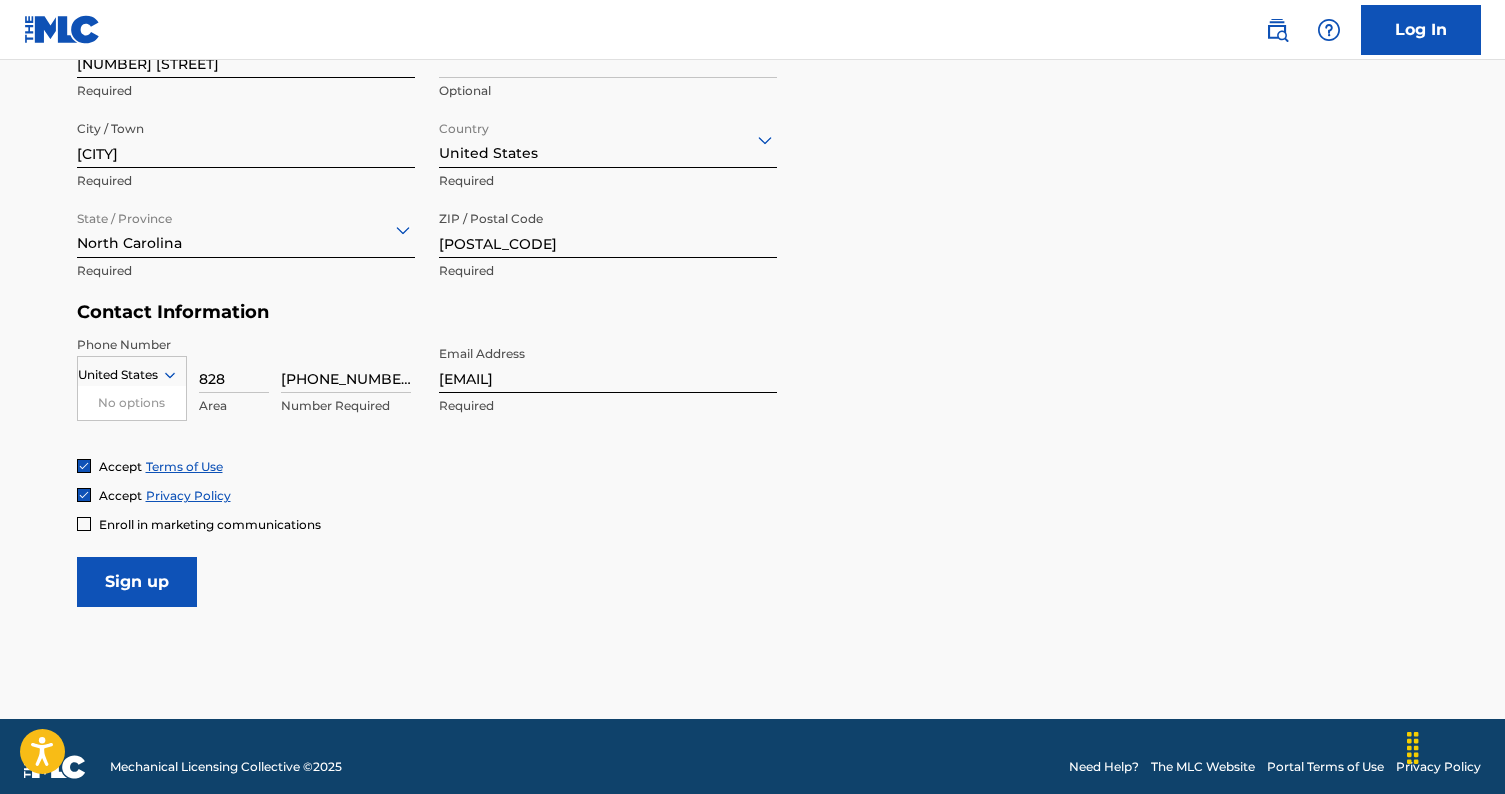 click on "Sign up" at bounding box center (137, 582) 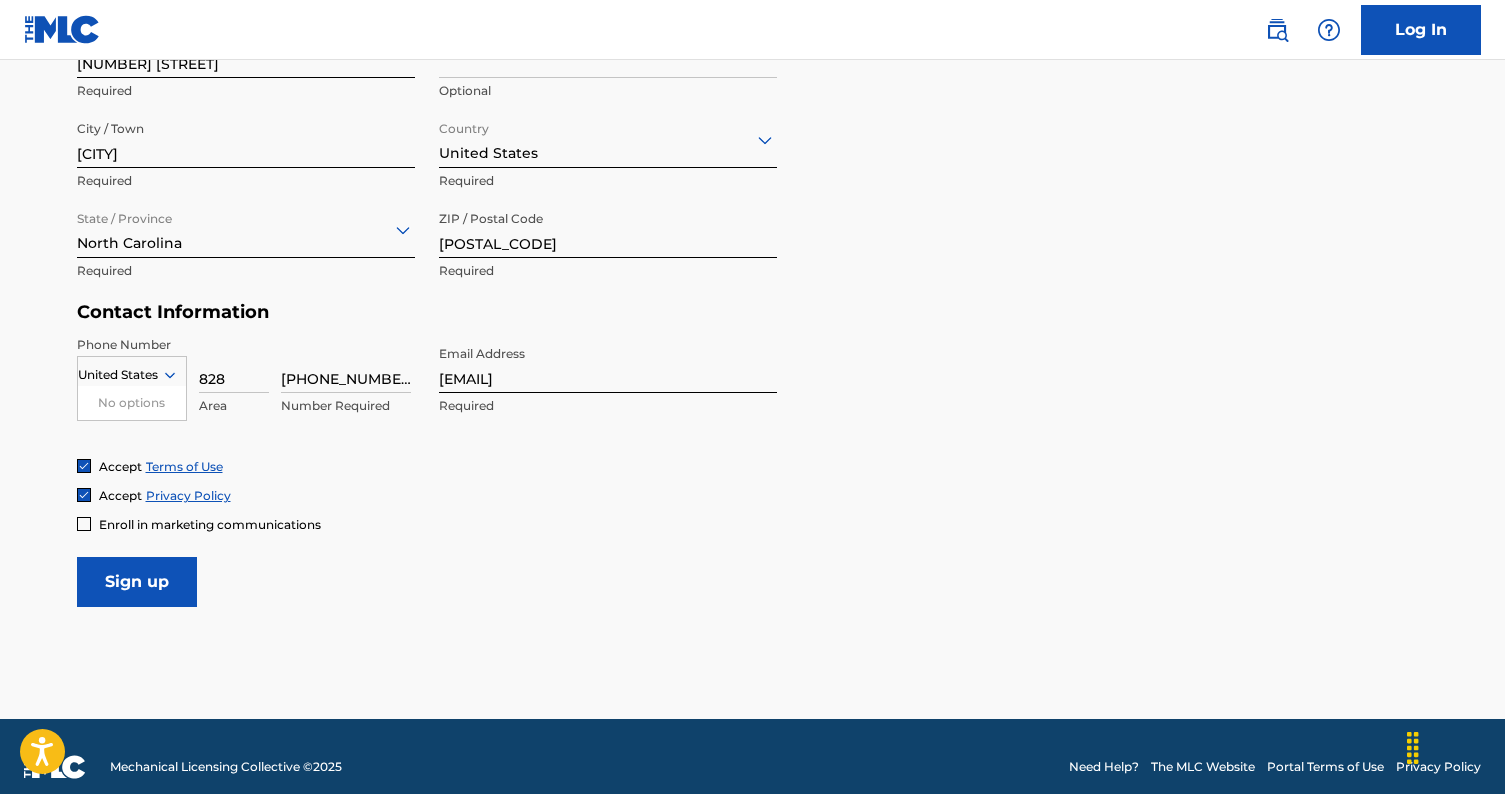 click on "United States" at bounding box center [119, 375] 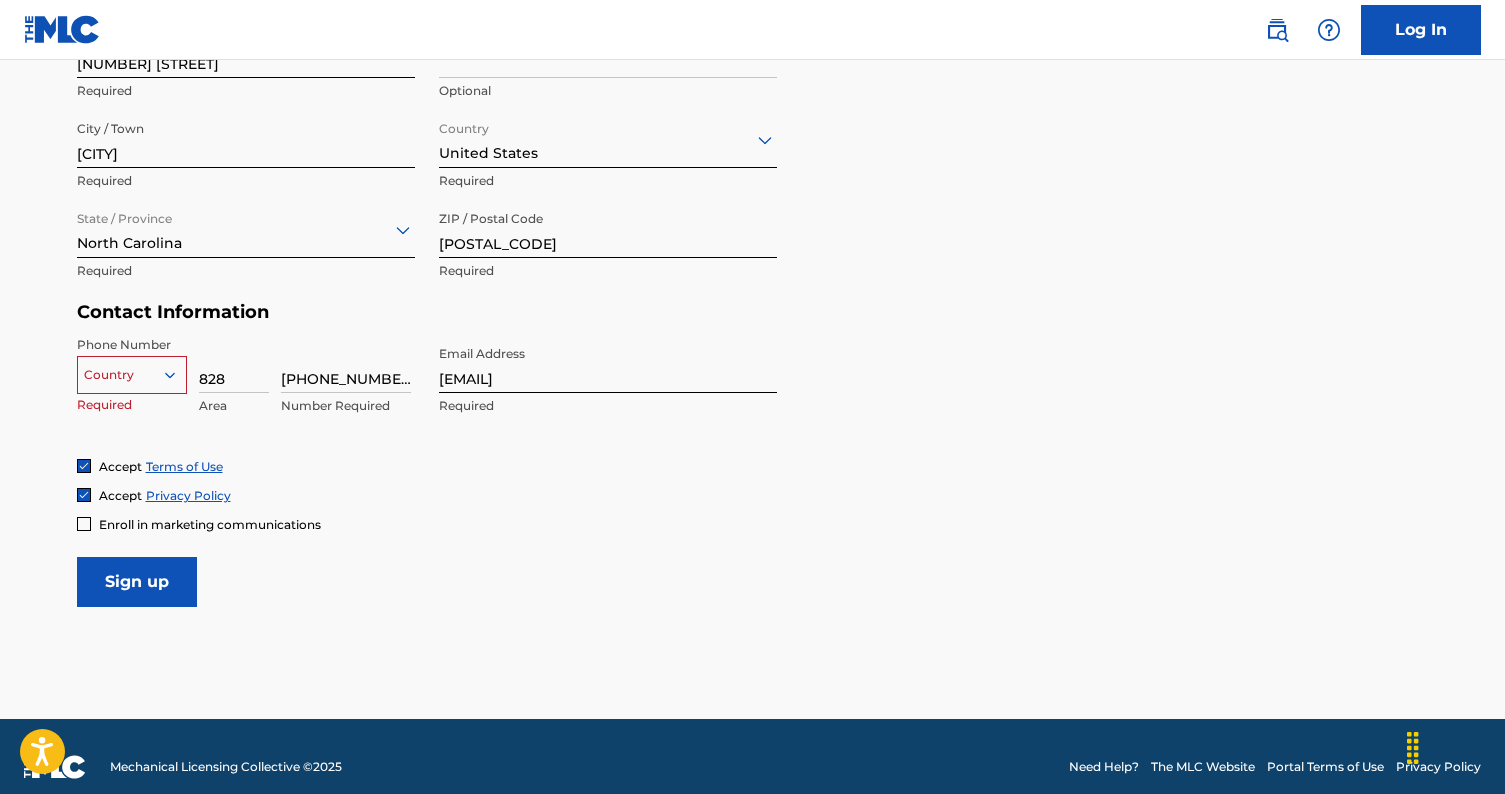 click 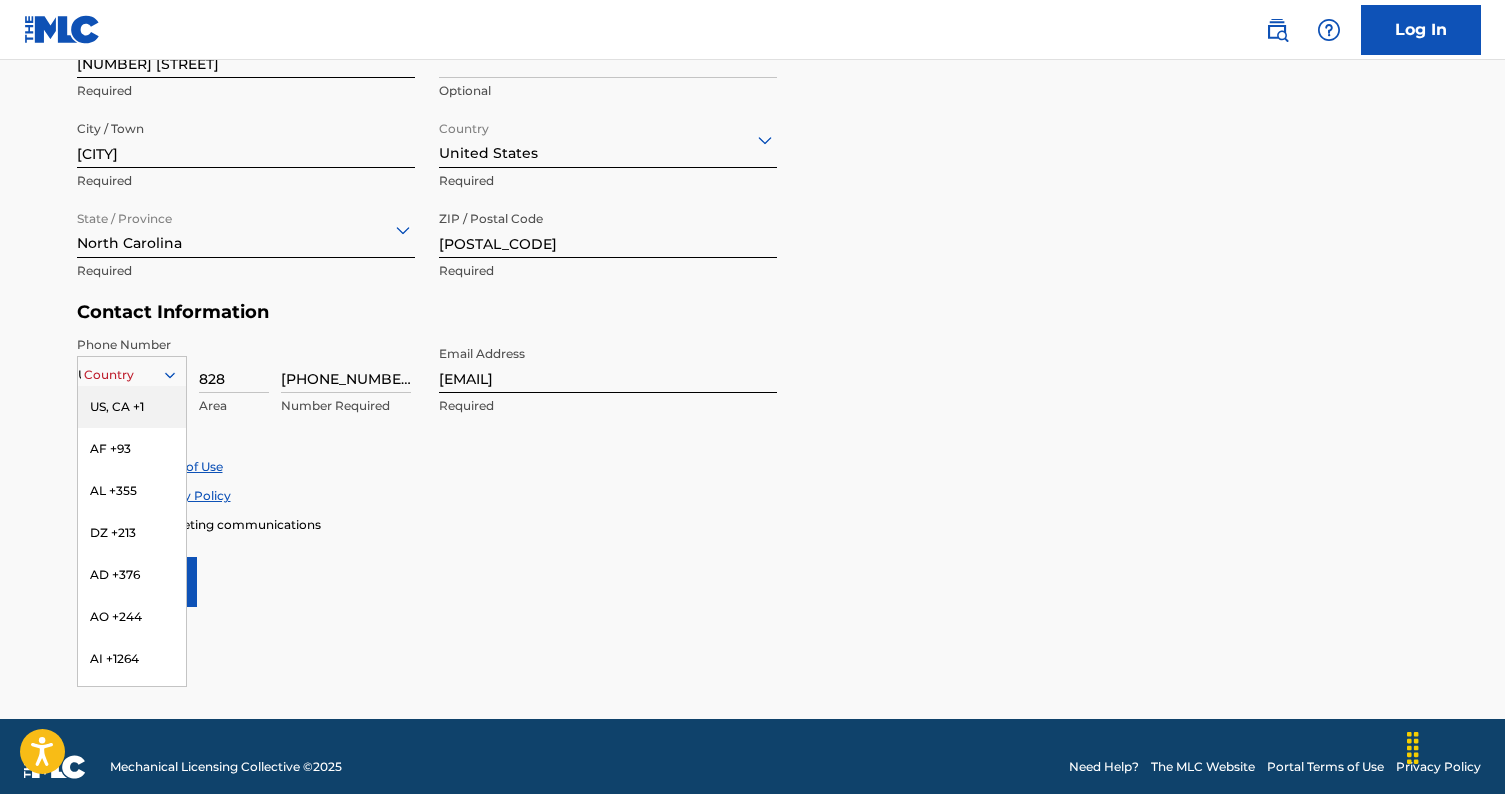 click on "United States" at bounding box center (132, 375) 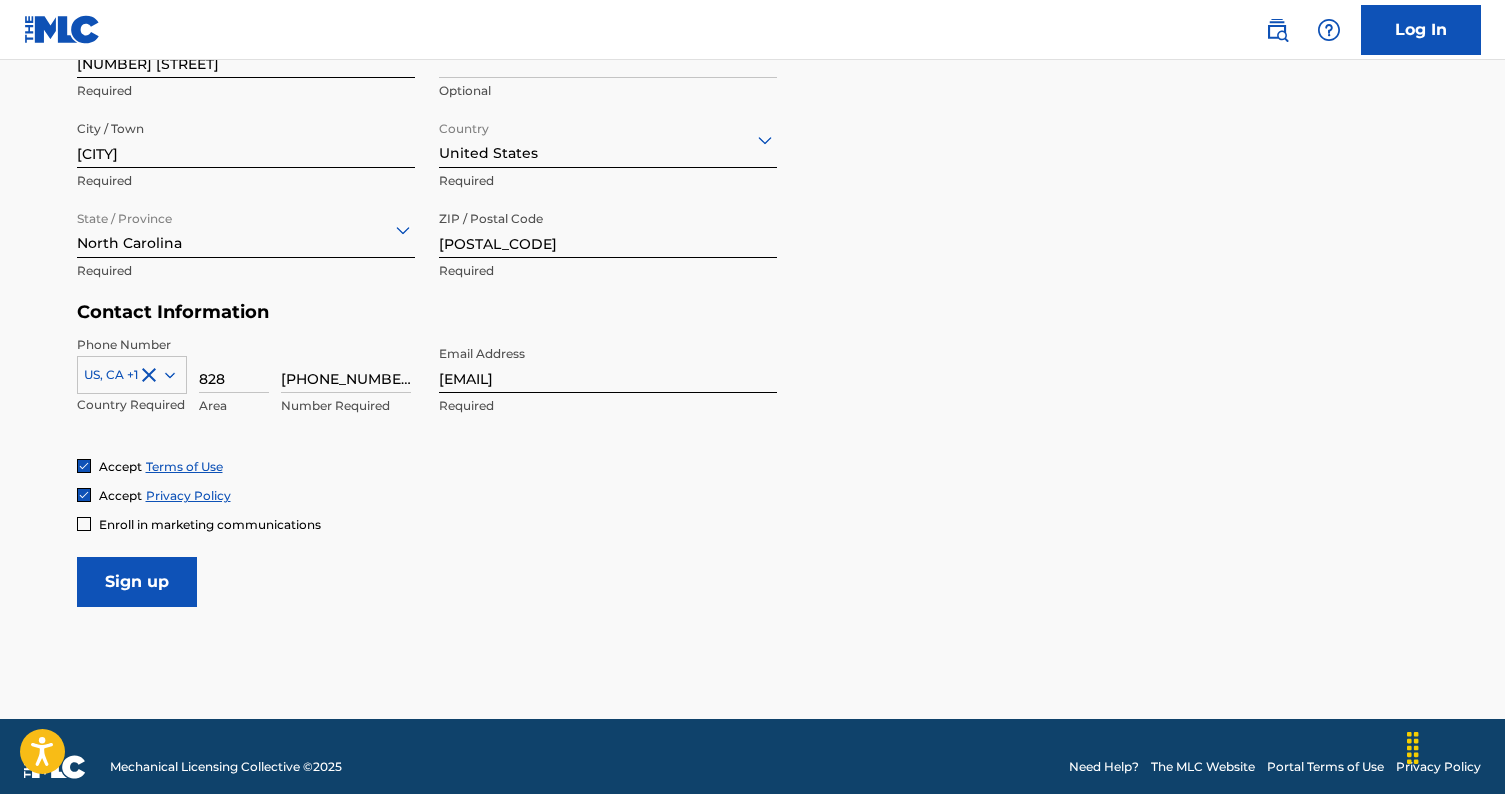 click on "User Information First Name [FIRST] Required Last Name [LAST] Required Date Of Birth Required Personal Address i Street Address [NUMBER] [STREET] Required Unit Number Optional City / Town [CITY] Required Country United States Required State / Province [STATE] Required ZIP / Postal Code [POSTAL_CODE] Required Contact Information Phone Number US, CA +1 Country Required [AREA_CODE] [PHONE_NUMBER] Number Required Email Address [EMAIL] Required Accept Terms of Use Accept Privacy Policy Enroll in marketing communications Sign up" at bounding box center (753, 163) 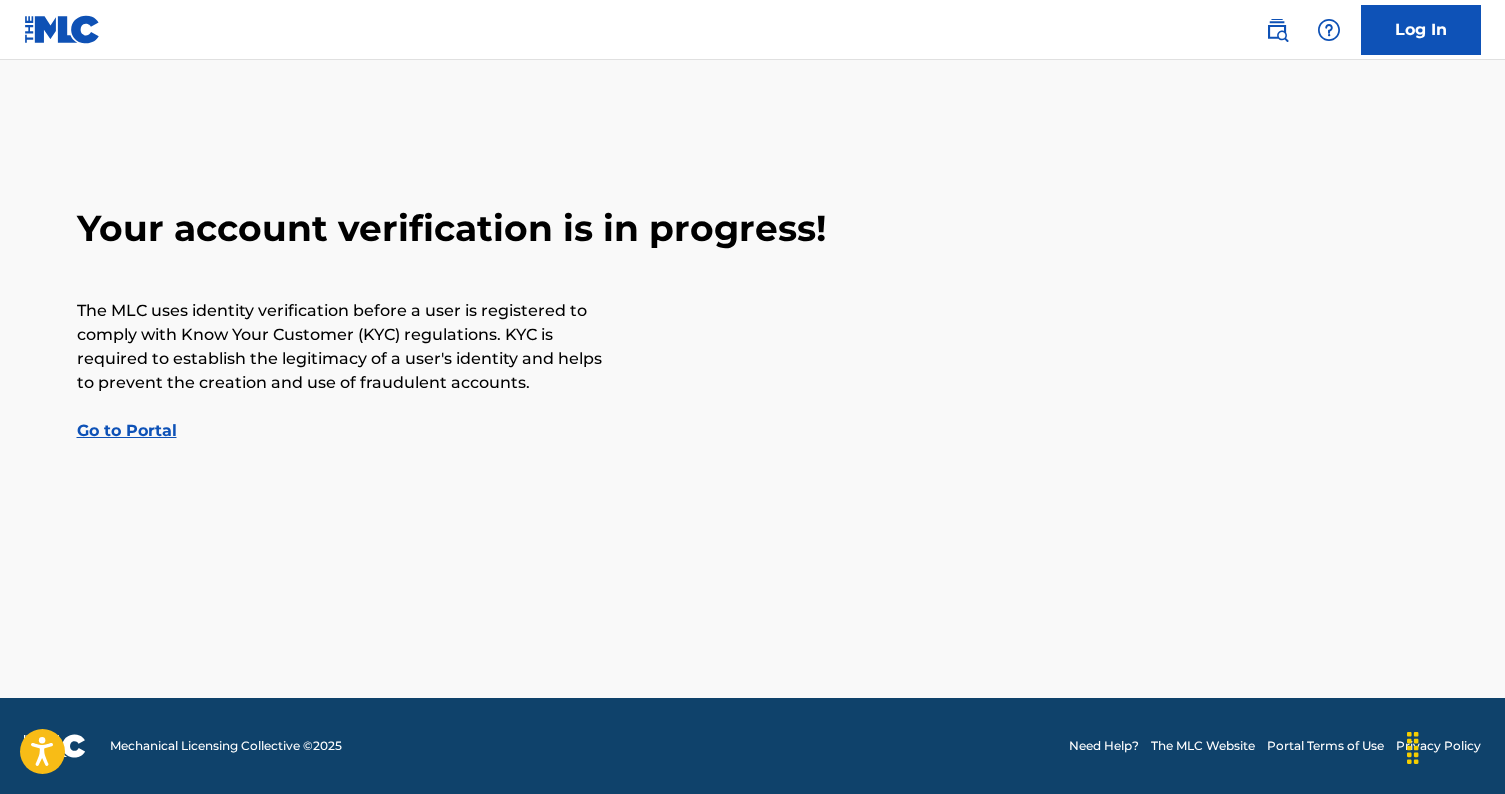 scroll, scrollTop: 0, scrollLeft: 0, axis: both 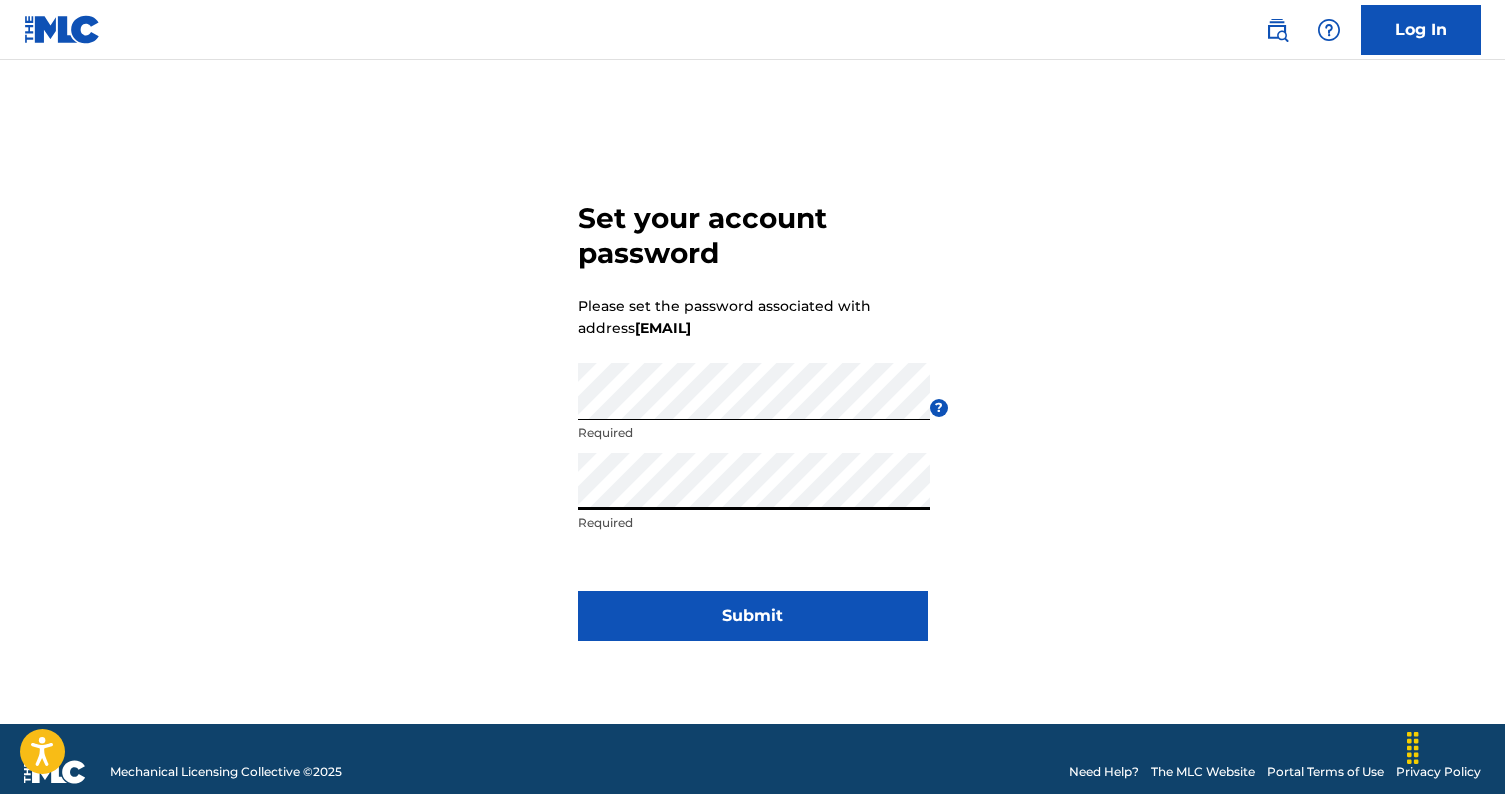 click on "Submit" at bounding box center [753, 616] 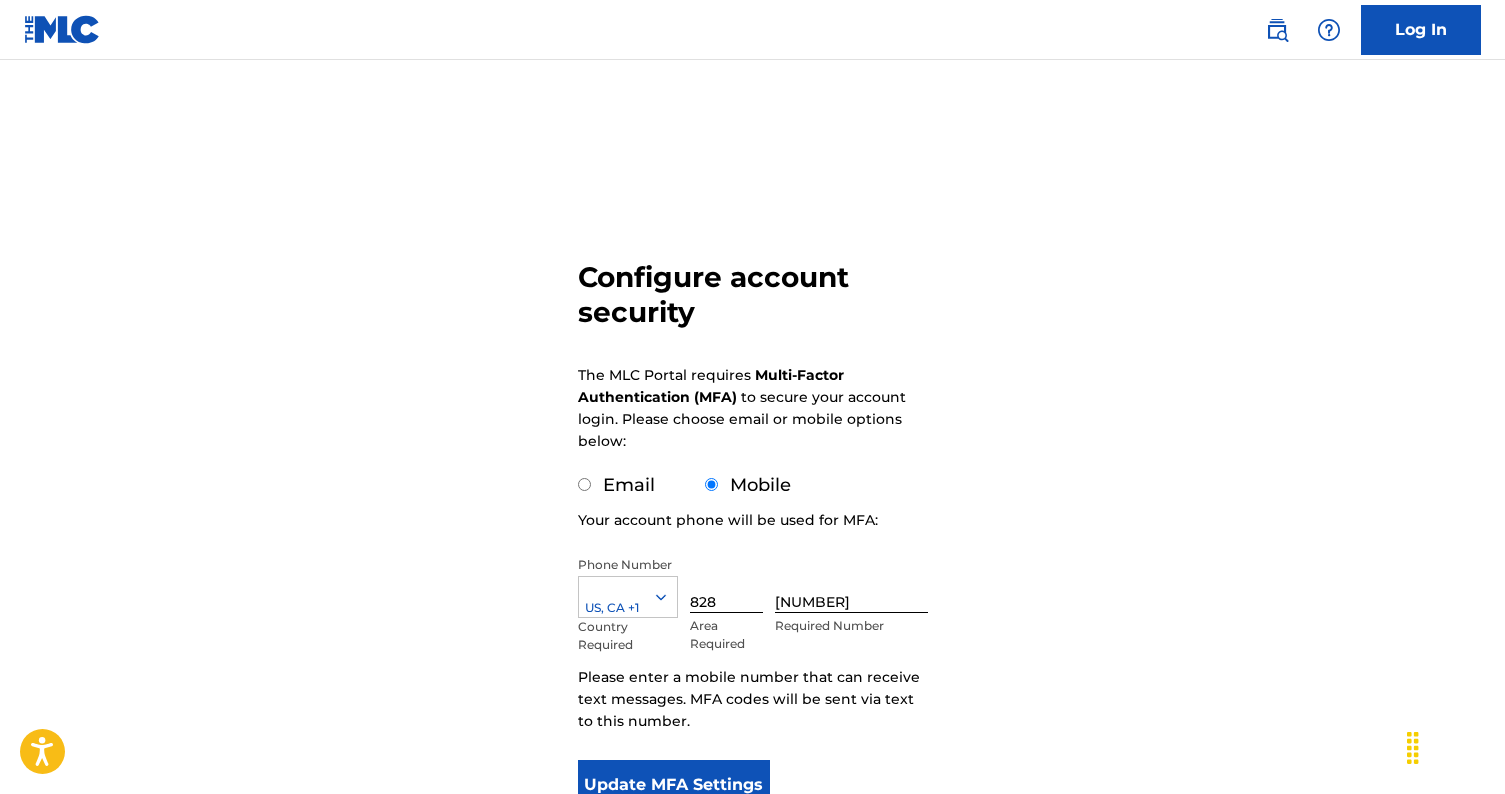 click on "Configure account security The MLC Portal requires     Multi-Factor   Authentication (MFA)   to secure your account   login. Please choose email or mobile options   below: Email Mobile Your account phone will be used for MFA:  Phone Number US, CA +1 Country Required   828 Area Required   6995632 Required Number Please enter a mobile number that can receive text messages. MFA codes will be sent via text to this number. Update MFA Settings" at bounding box center (753, 488) 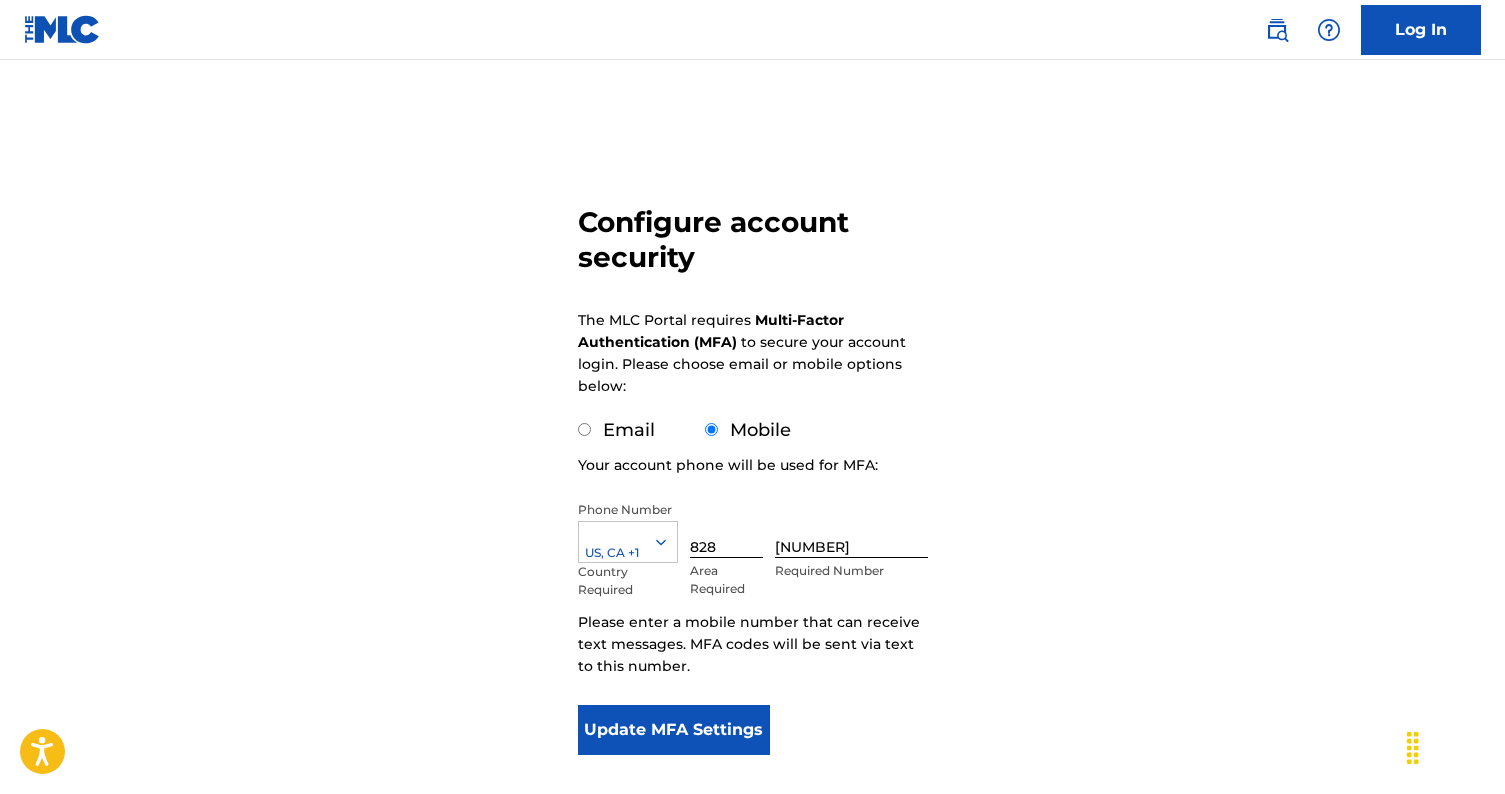 scroll, scrollTop: 95, scrollLeft: 0, axis: vertical 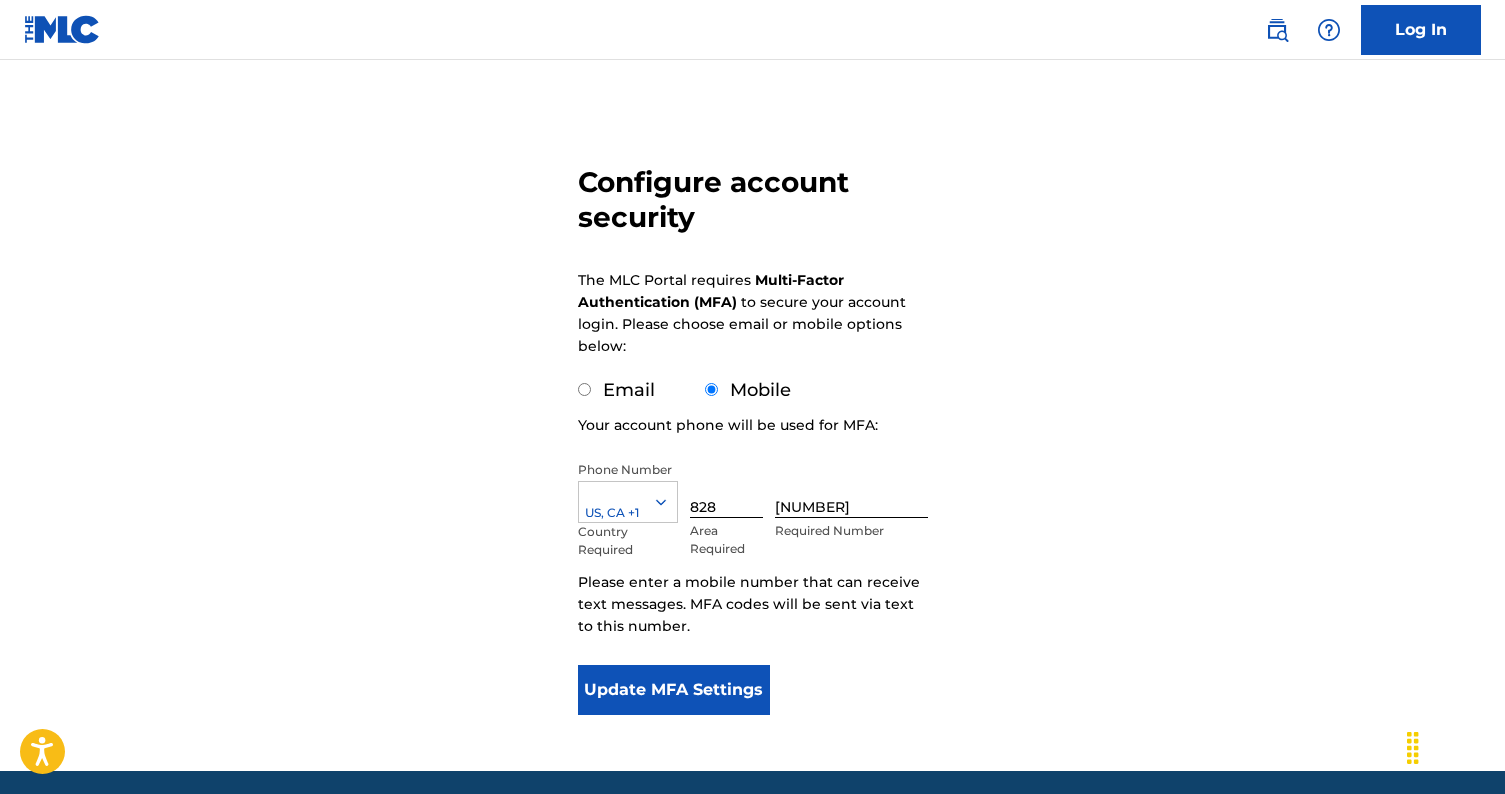 click on "Email" at bounding box center (584, 389) 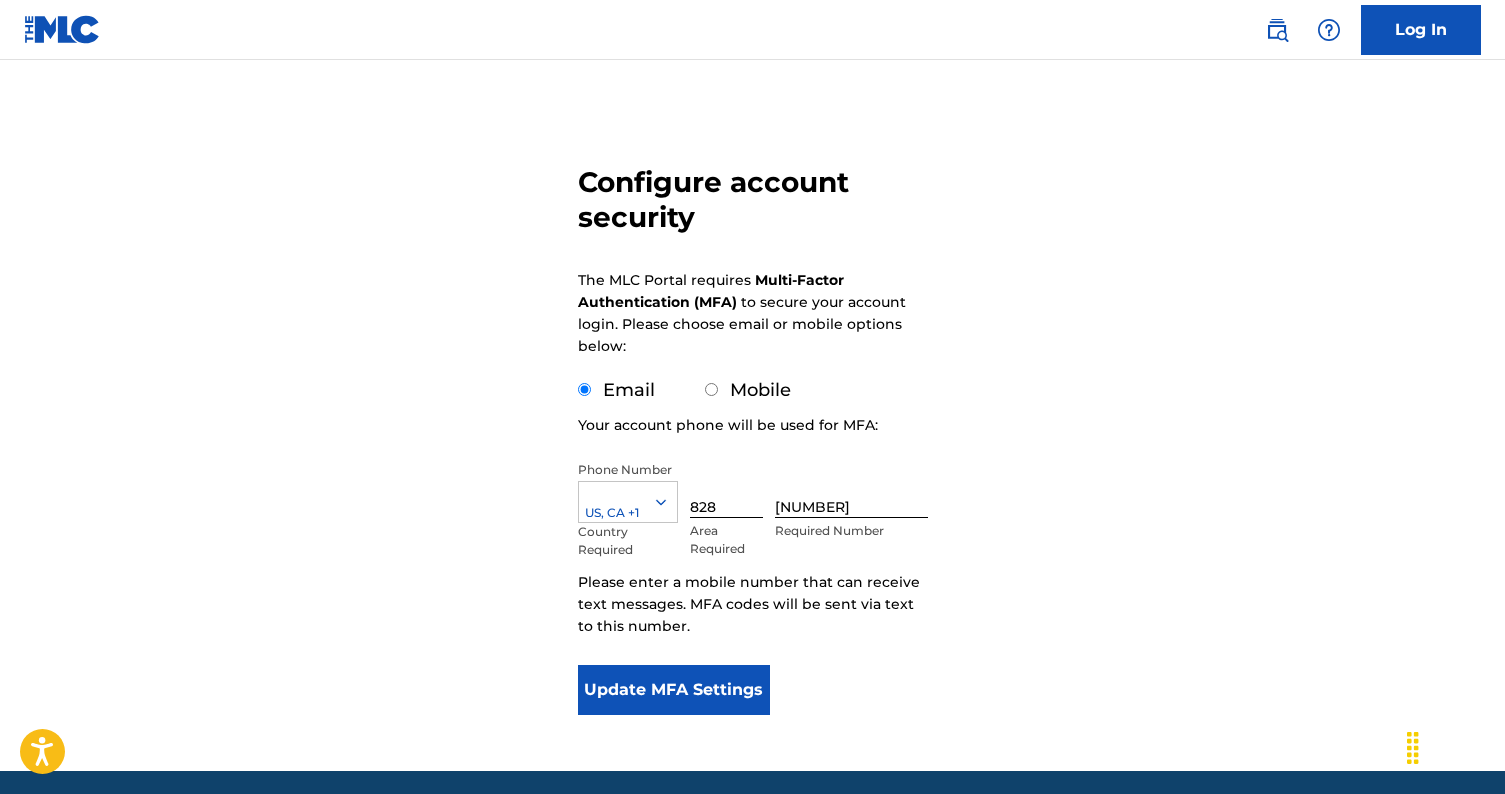 scroll, scrollTop: 0, scrollLeft: 0, axis: both 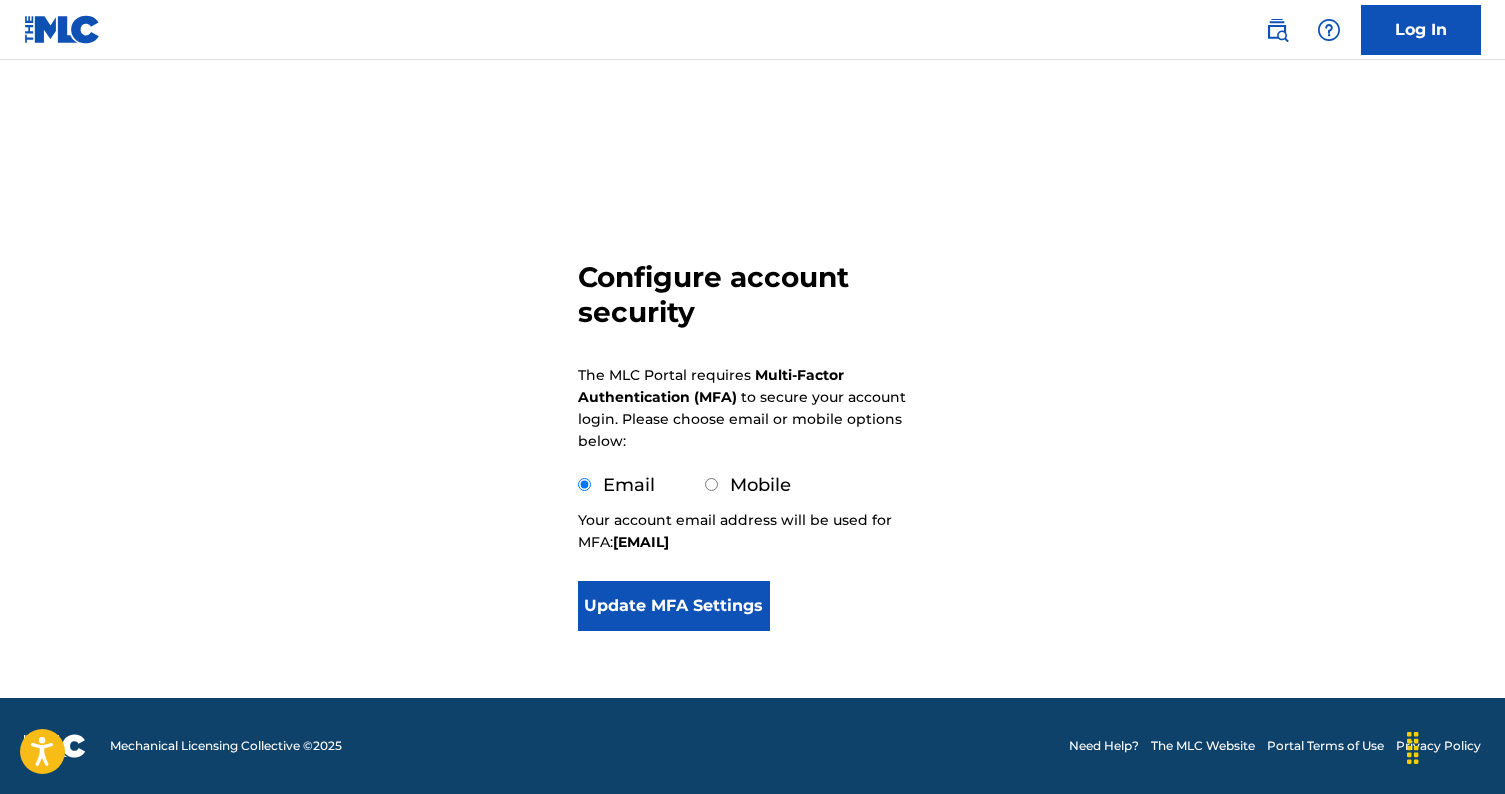 click on "Update MFA Settings" at bounding box center [674, 606] 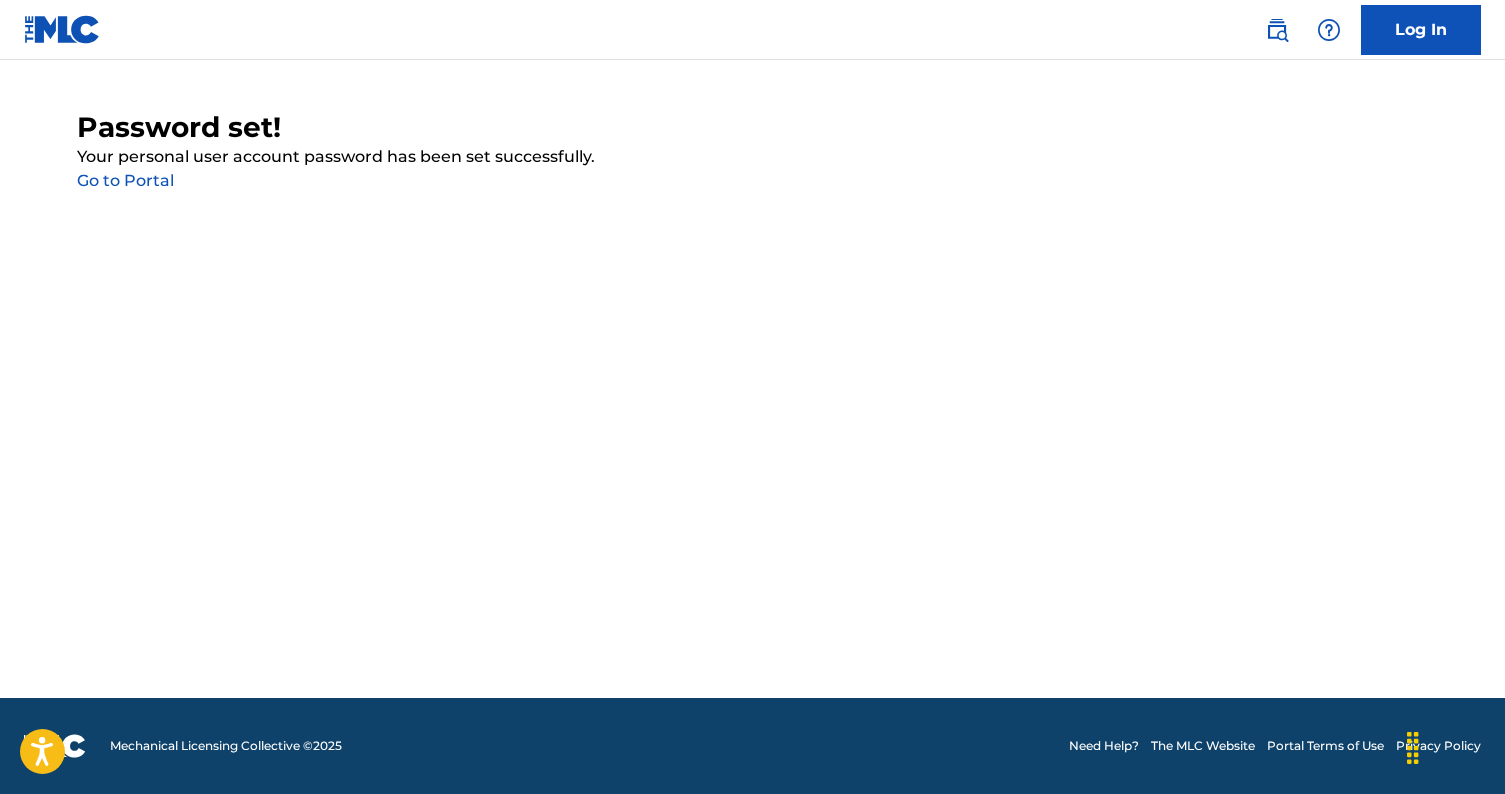 click on "Go to Portal" at bounding box center [125, 180] 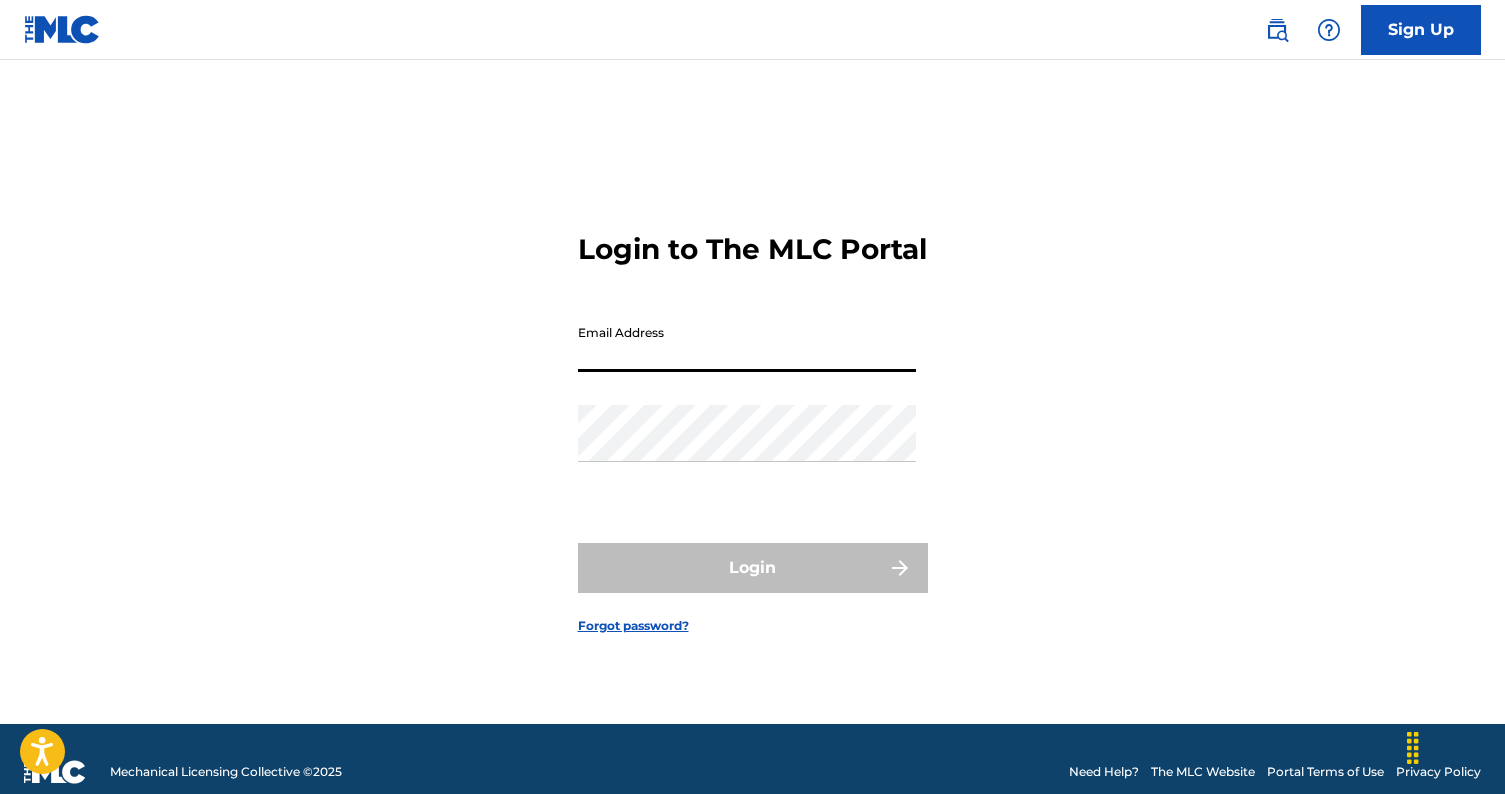 type on "[EMAIL]" 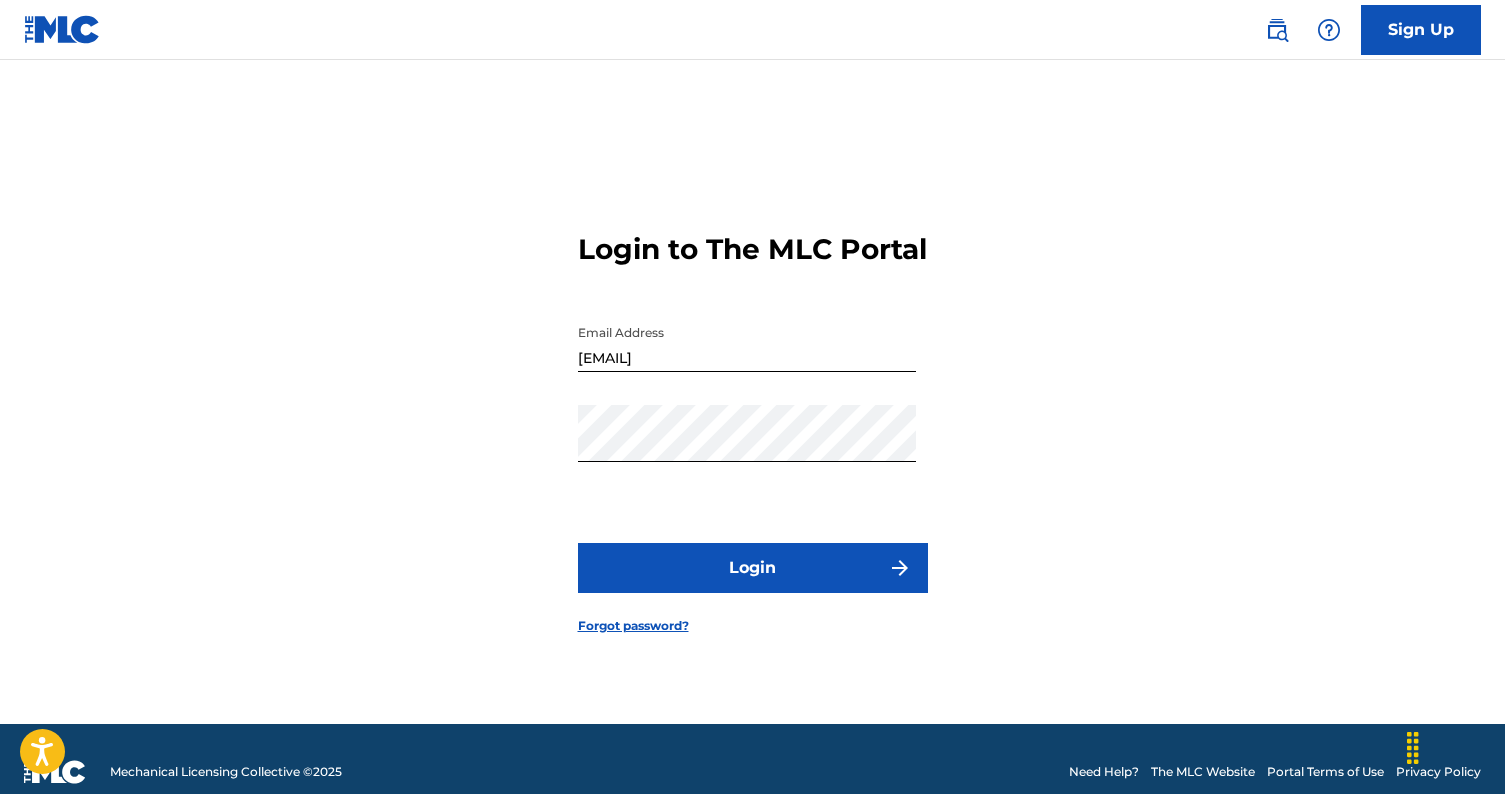 click on "Login" at bounding box center (753, 568) 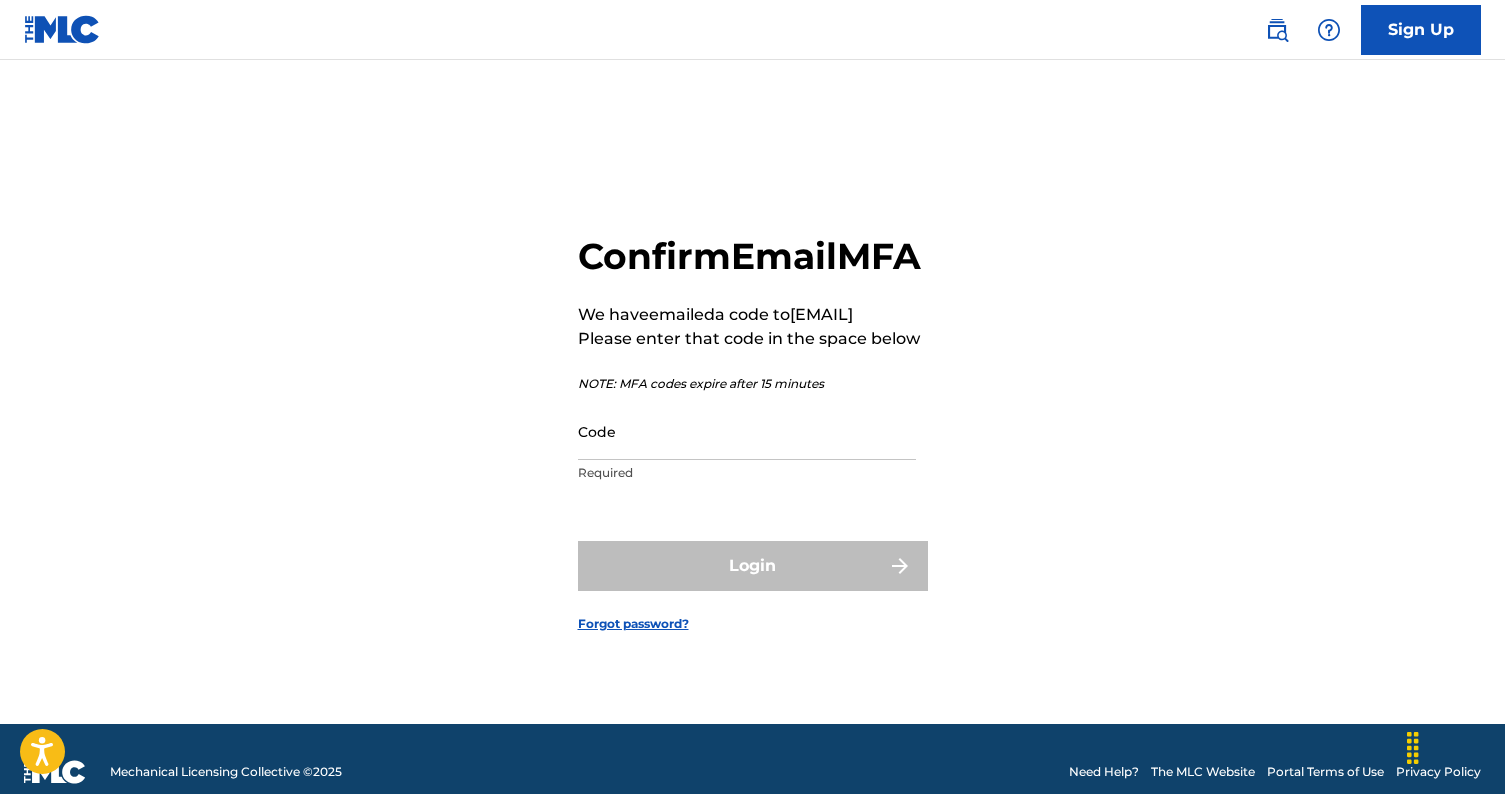 click on "Code" at bounding box center [747, 431] 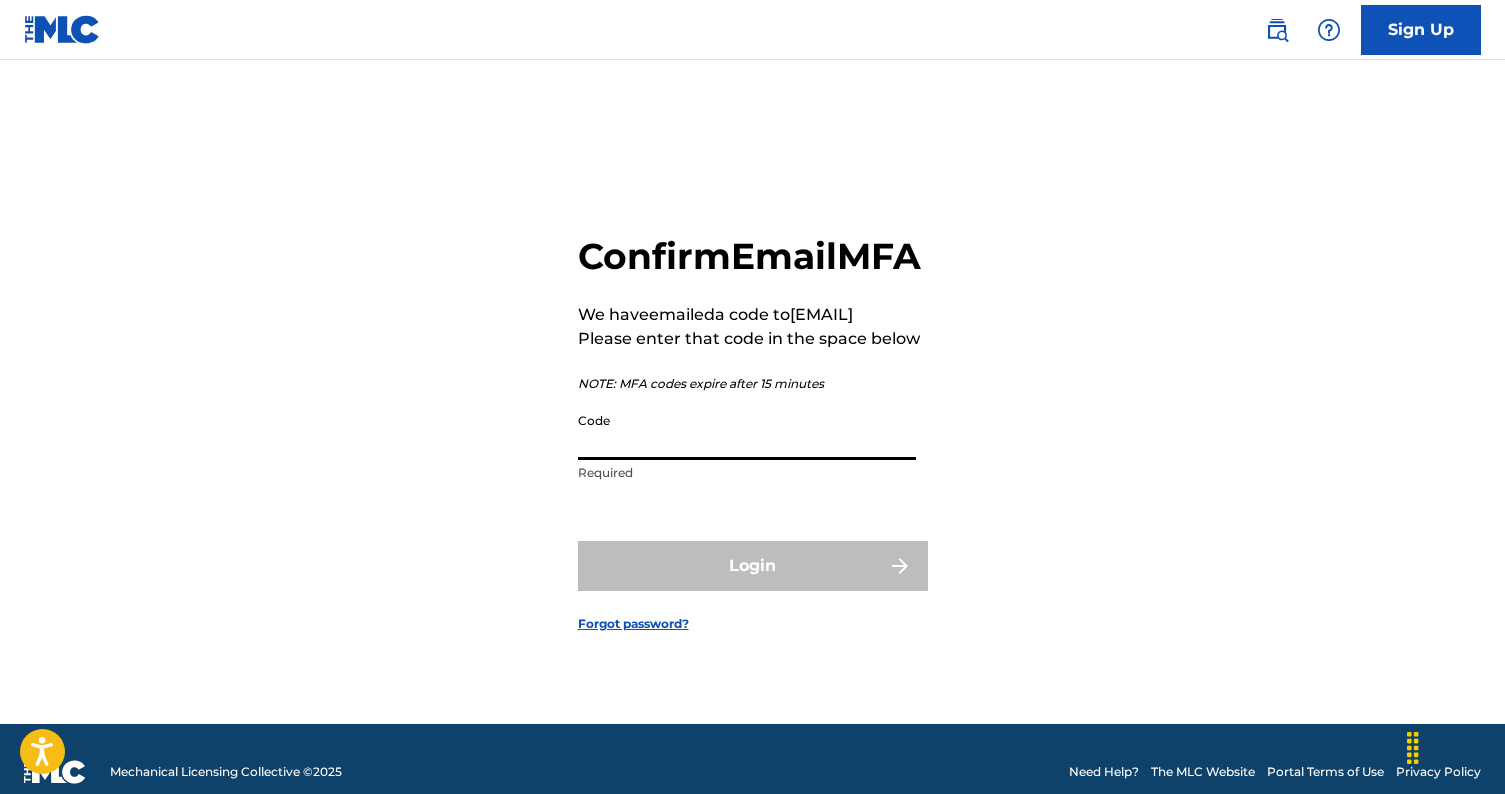 click on "Code" at bounding box center [747, 431] 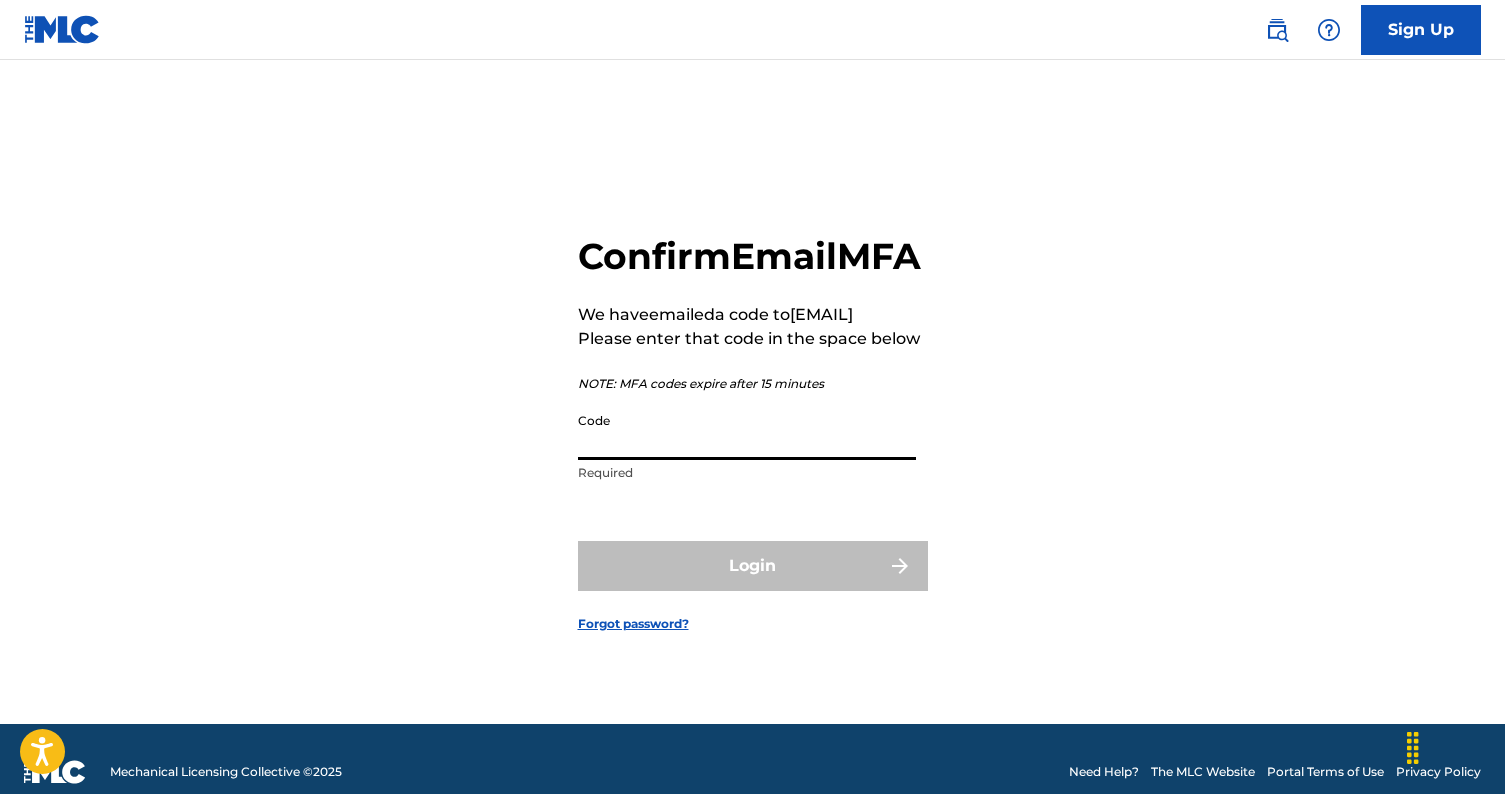 paste on "226900" 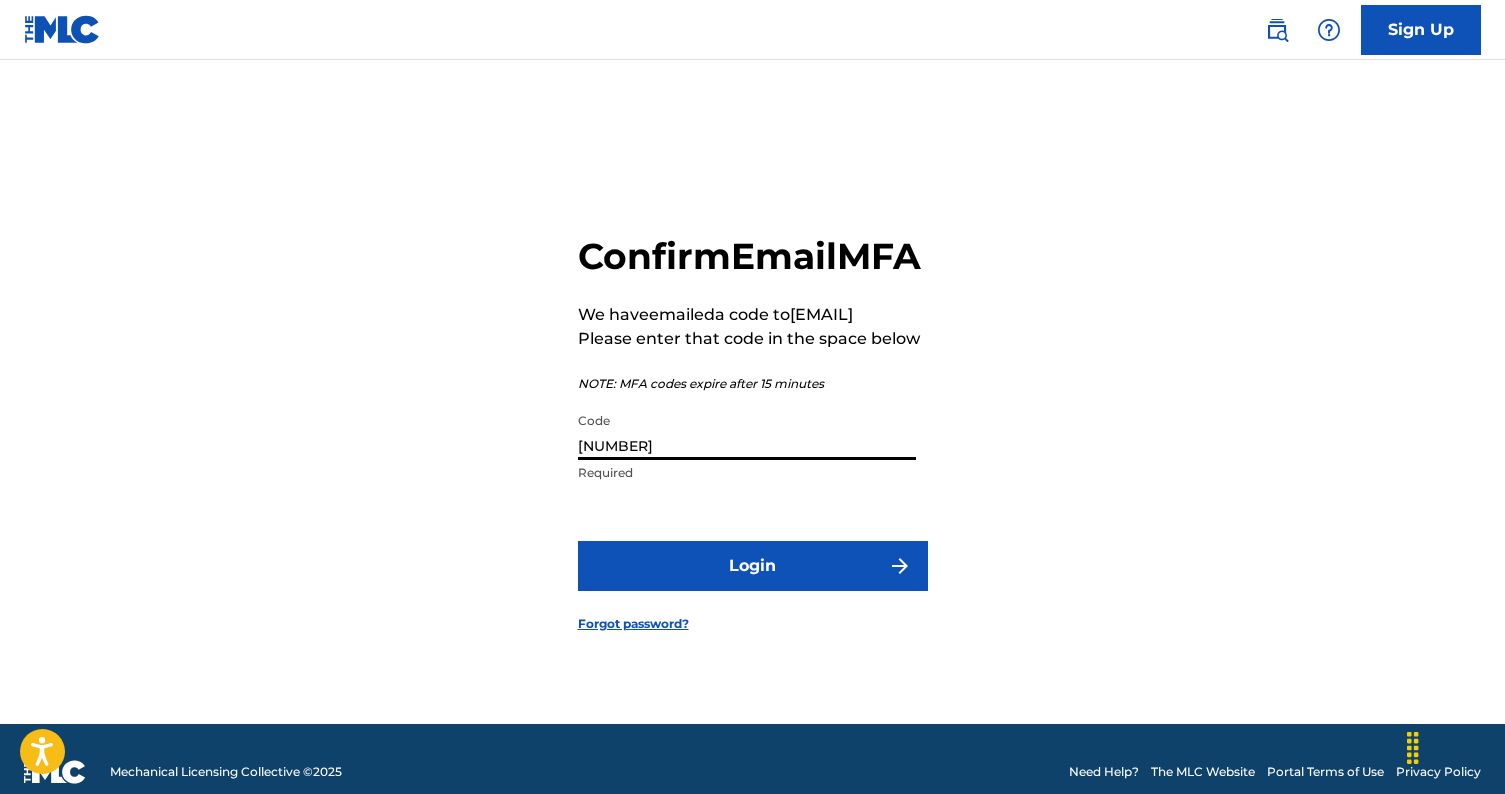 type on "226900" 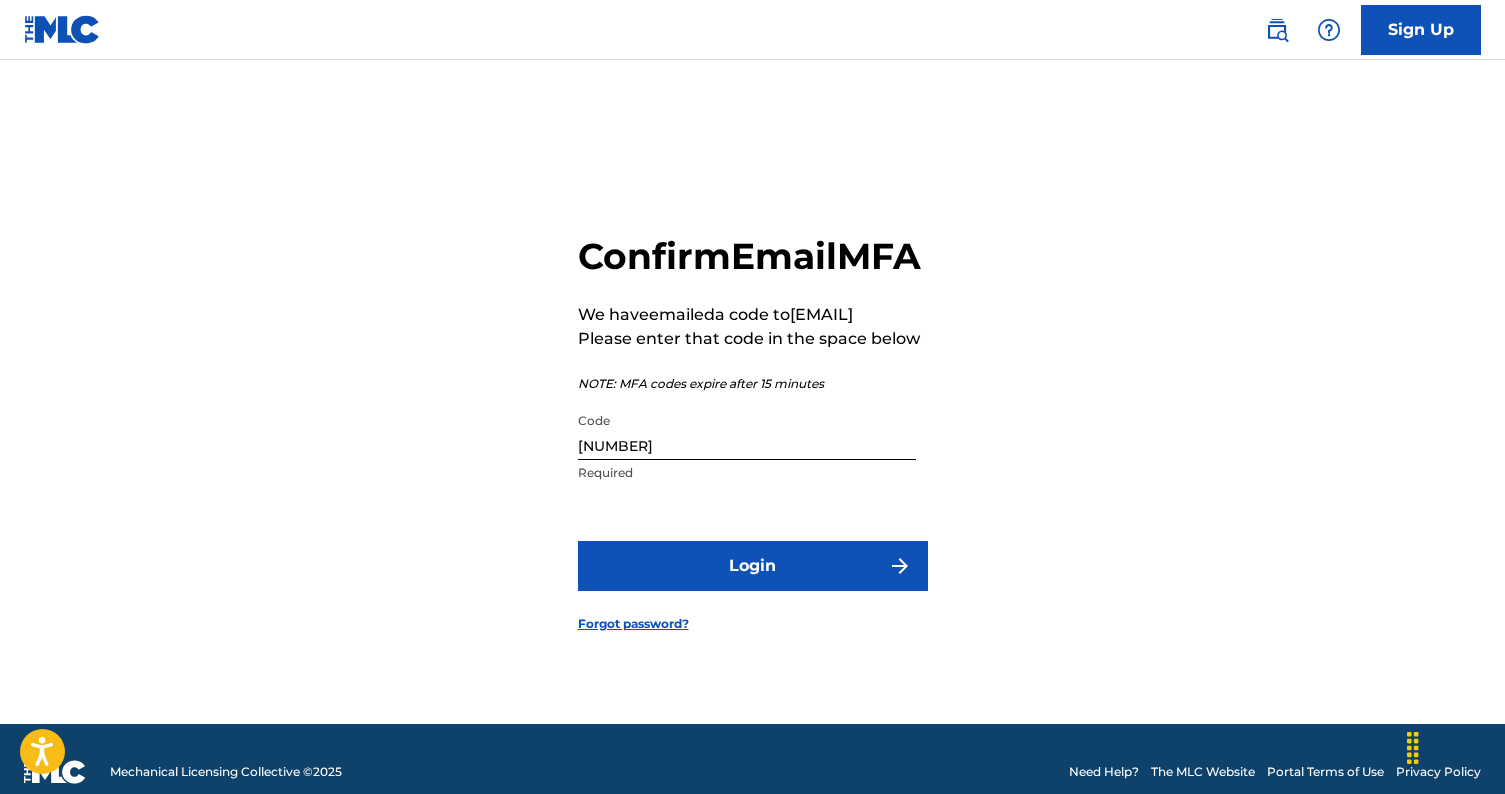 click on "Login" at bounding box center [753, 566] 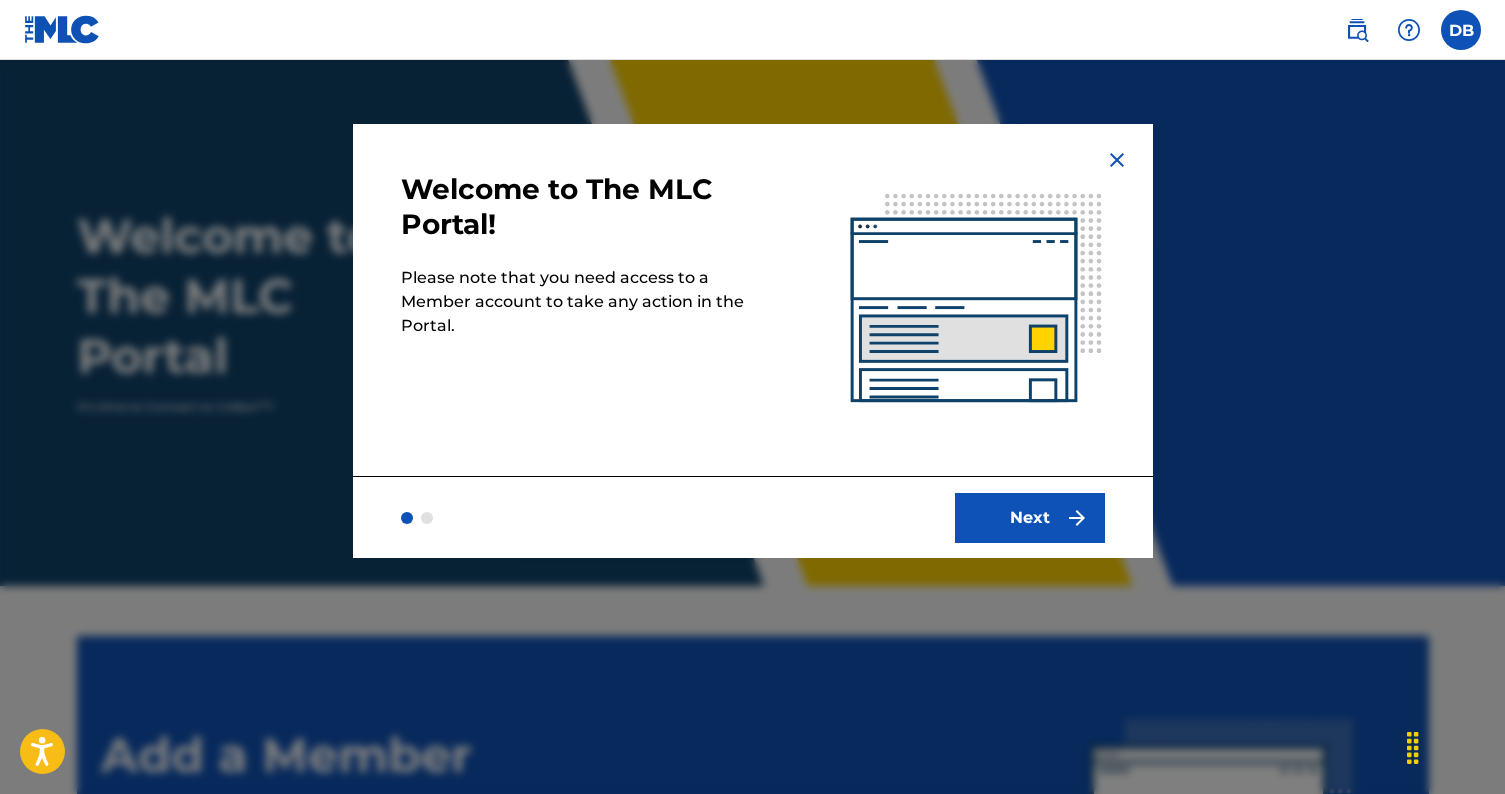 scroll, scrollTop: 0, scrollLeft: 0, axis: both 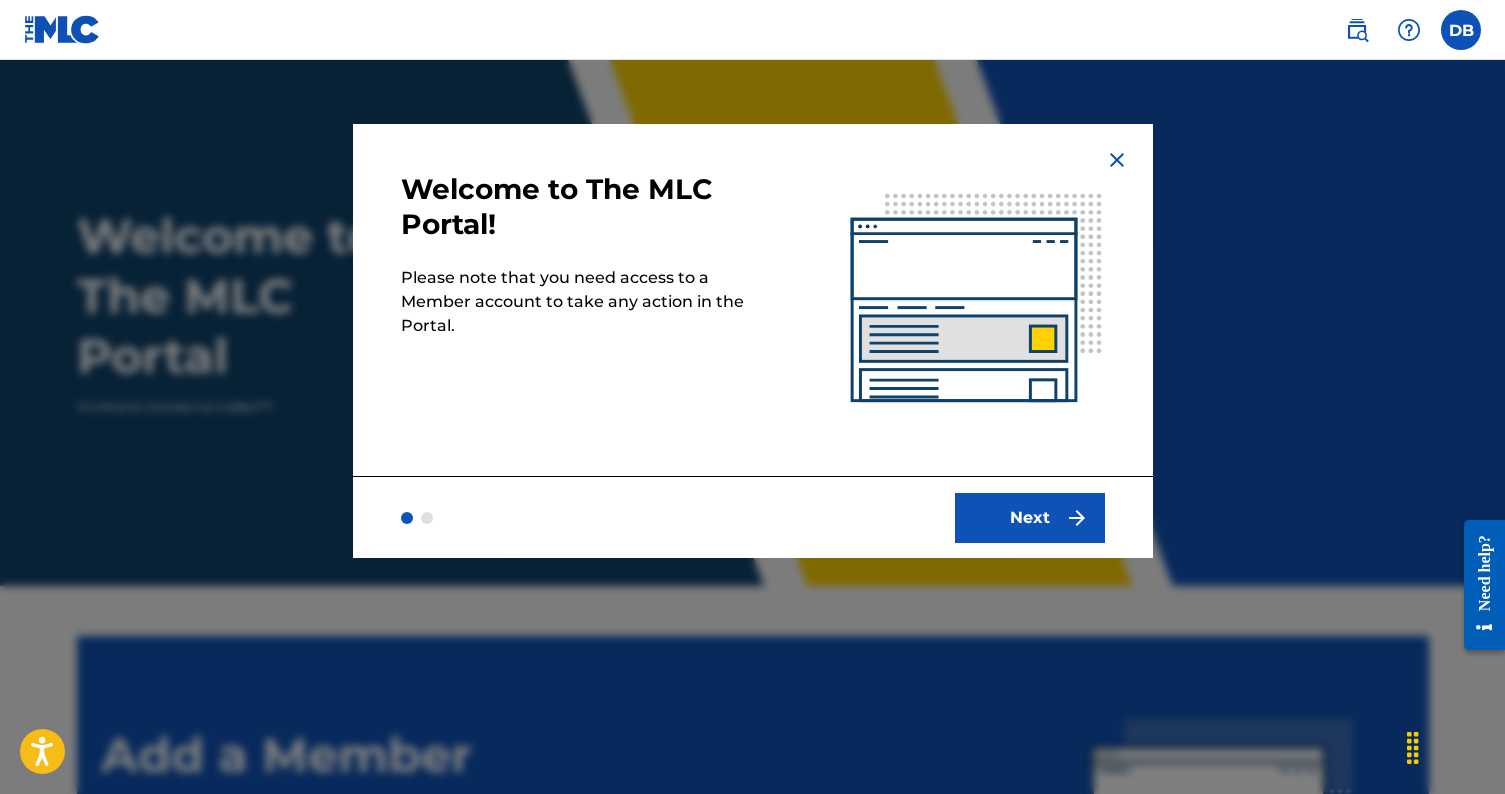 click at bounding box center (1077, 518) 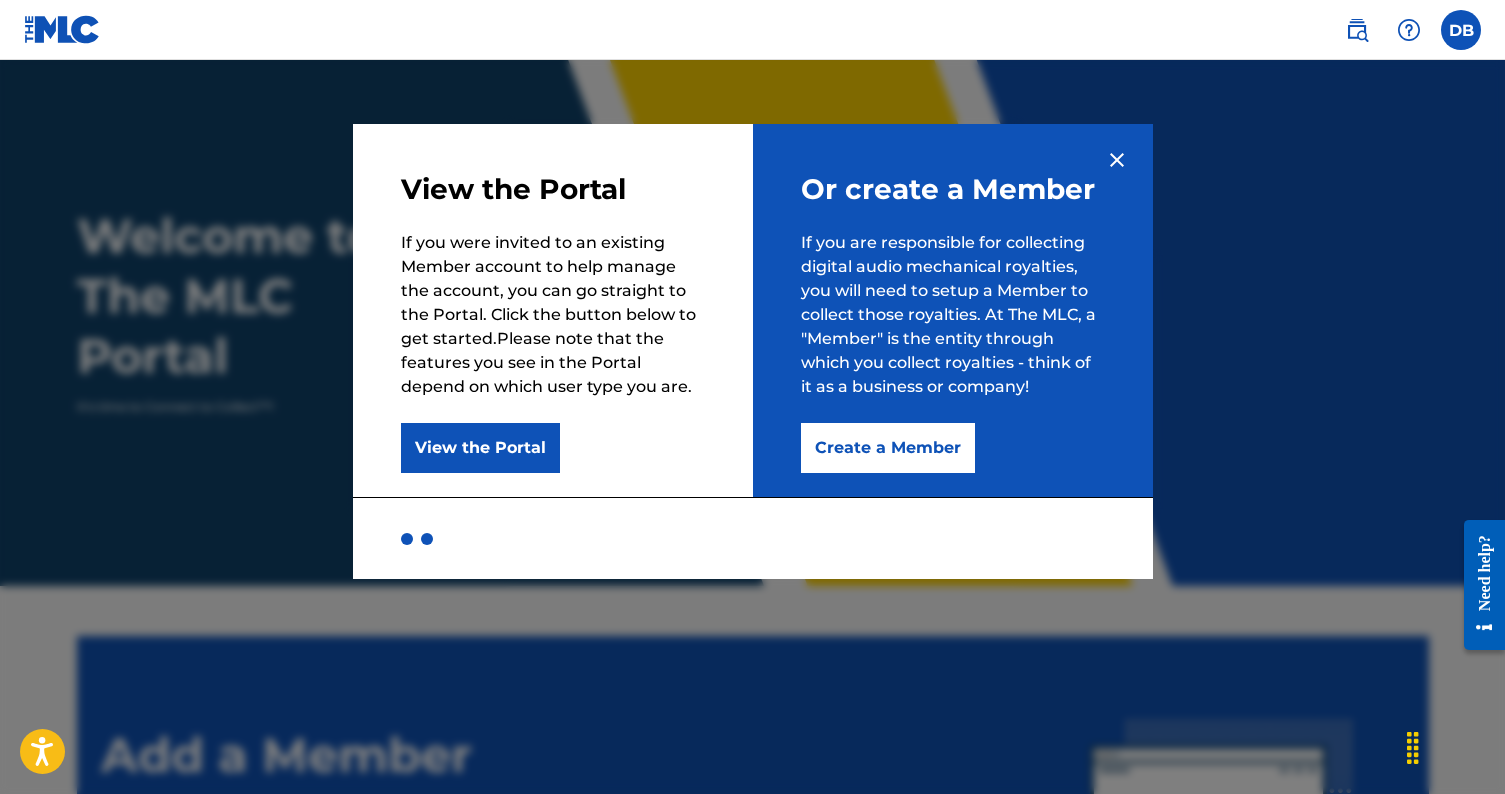 click on "Create a Member" at bounding box center (888, 448) 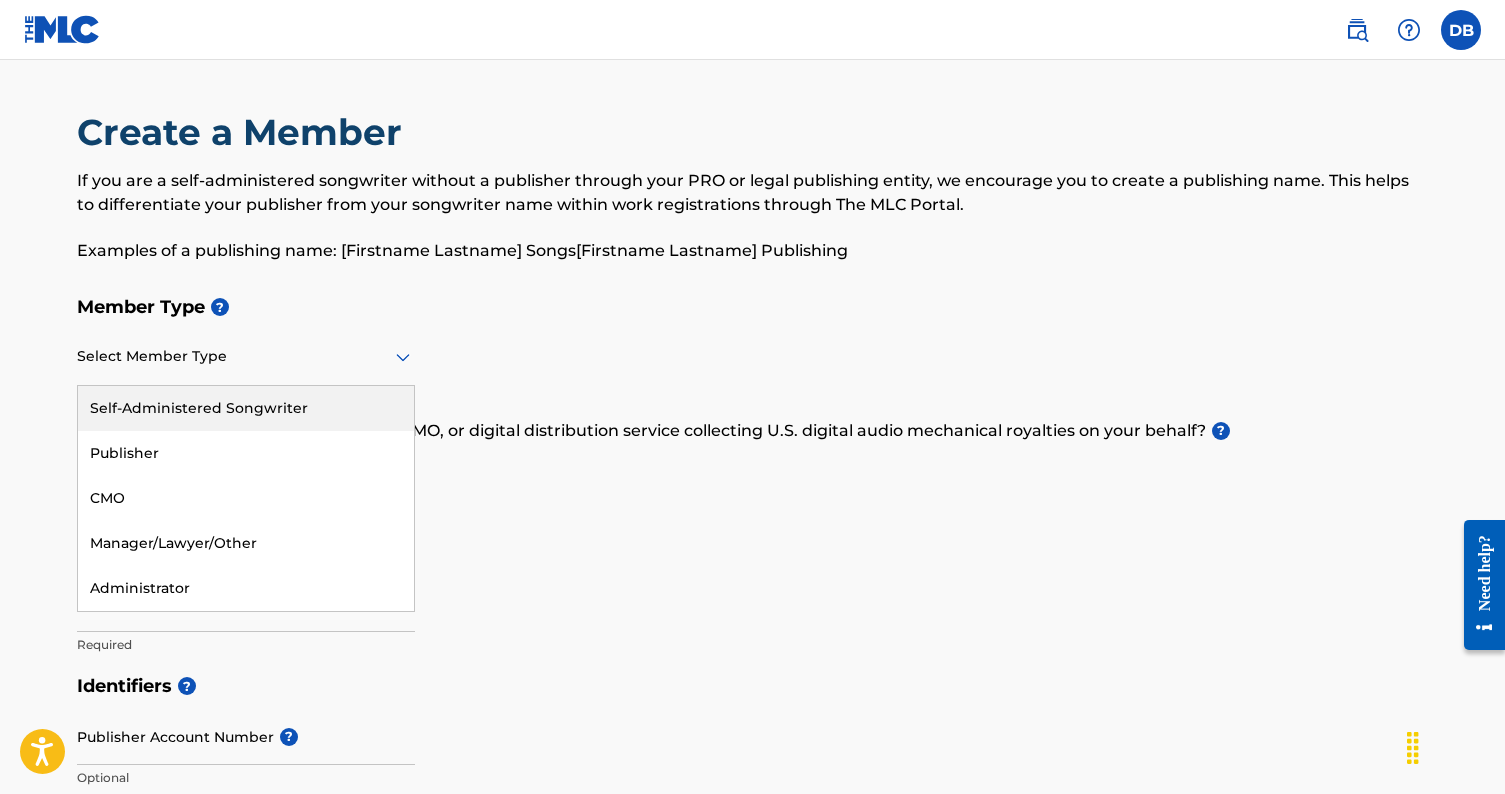 click at bounding box center (246, 356) 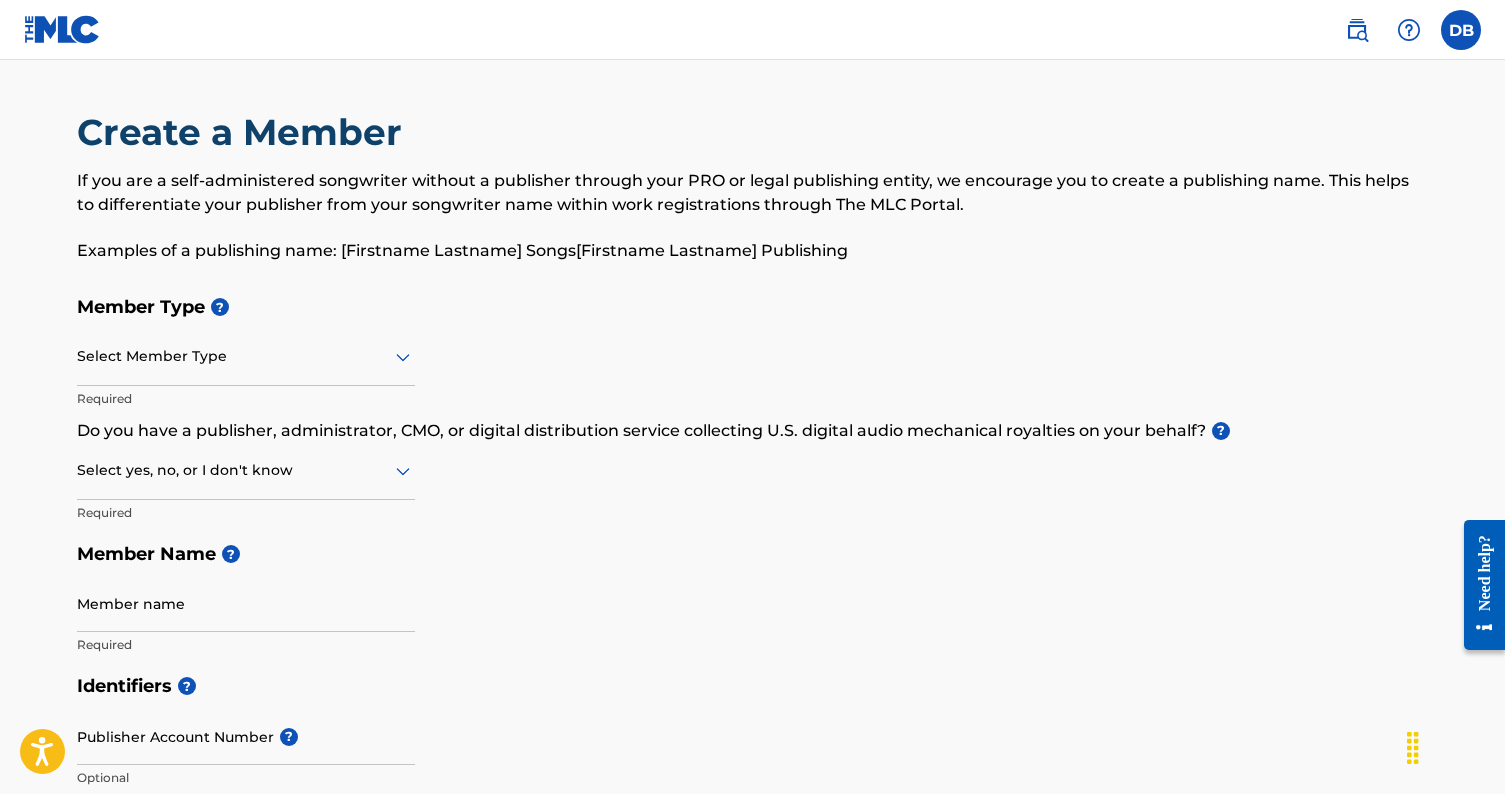 click on "Create a Member If you are a self-administered songwriter without a publisher through your PRO or legal publishing entity, we encourage you to create a publishing name. This helps to differentiate your publisher from your songwriter name within work registrations through The MLC Portal. Examples of a publishing name: [Firstname Lastname] Songs[Firstname Lastname] Publishing" at bounding box center (753, 198) 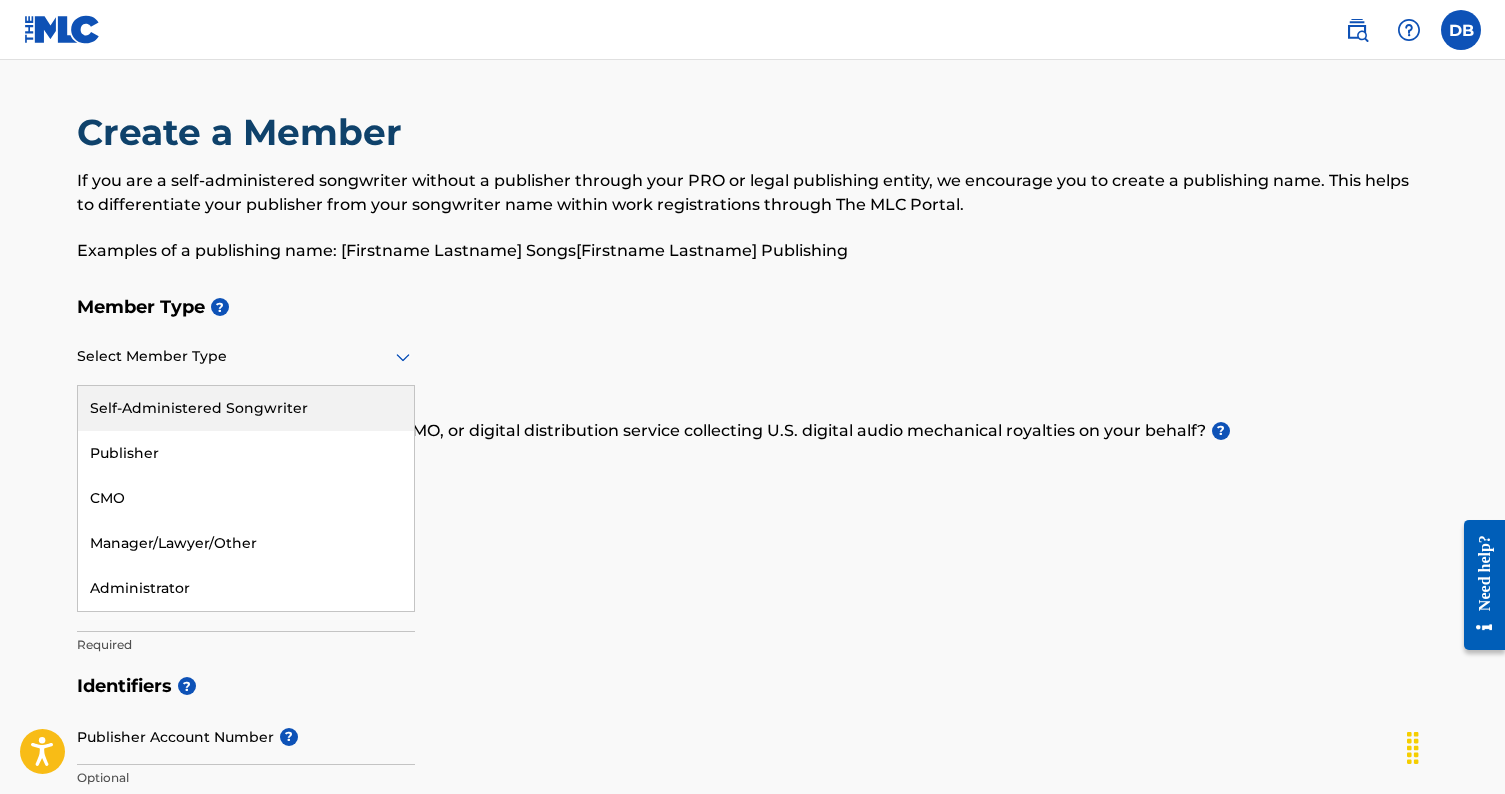 click on "Self-Administered Songwriter" at bounding box center (246, 408) 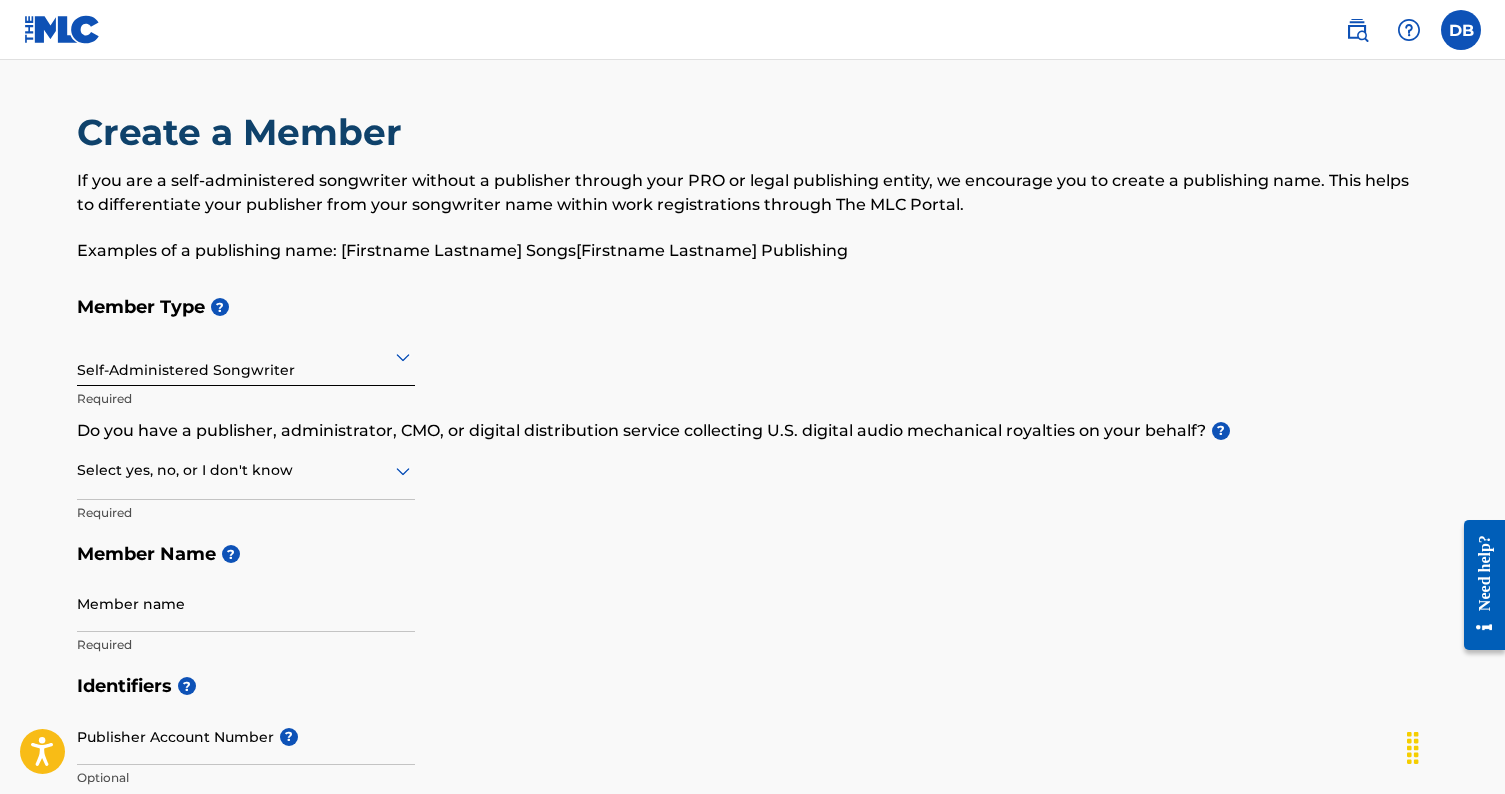 click at bounding box center (246, 470) 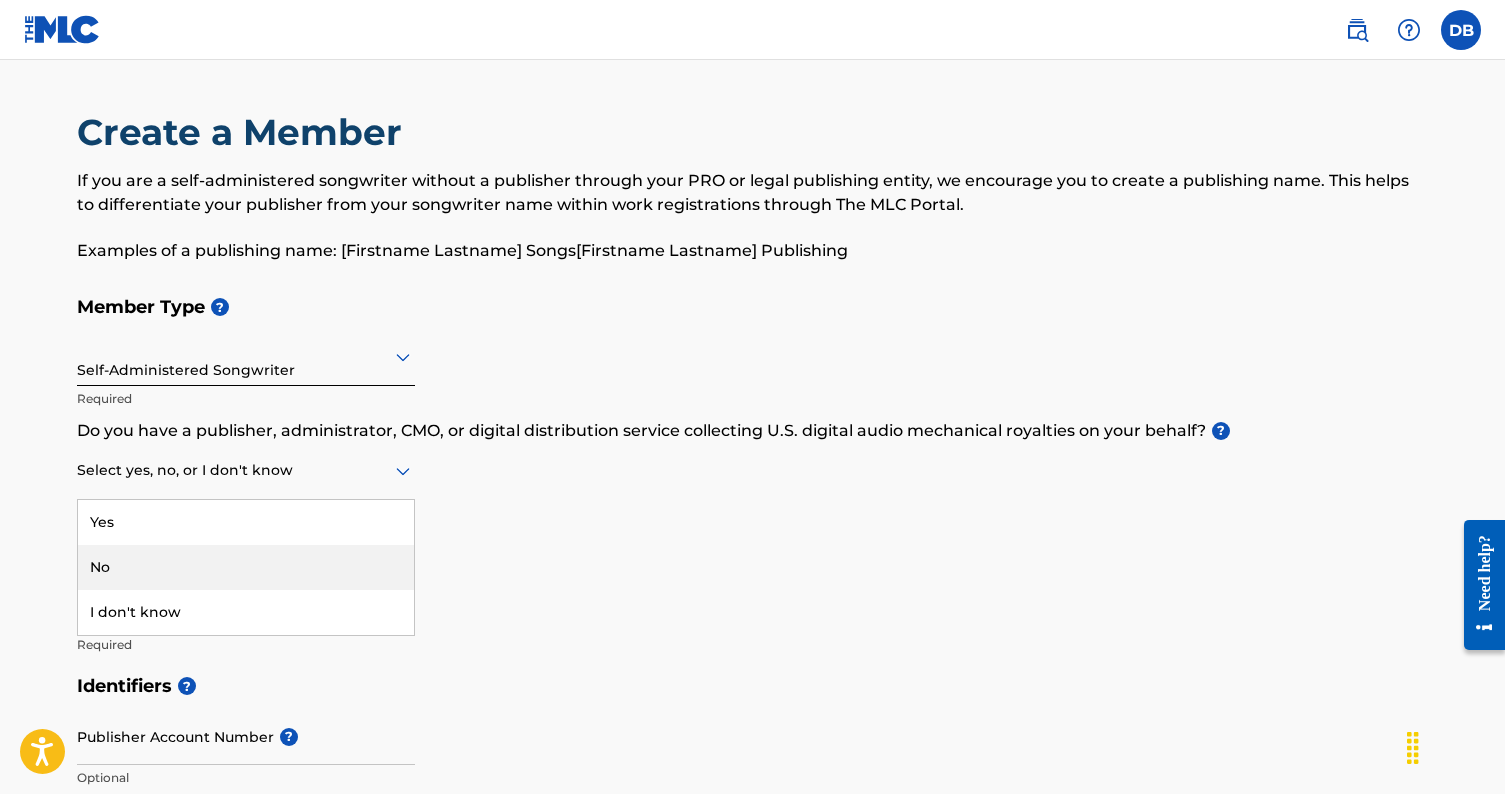 click on "No" at bounding box center (246, 567) 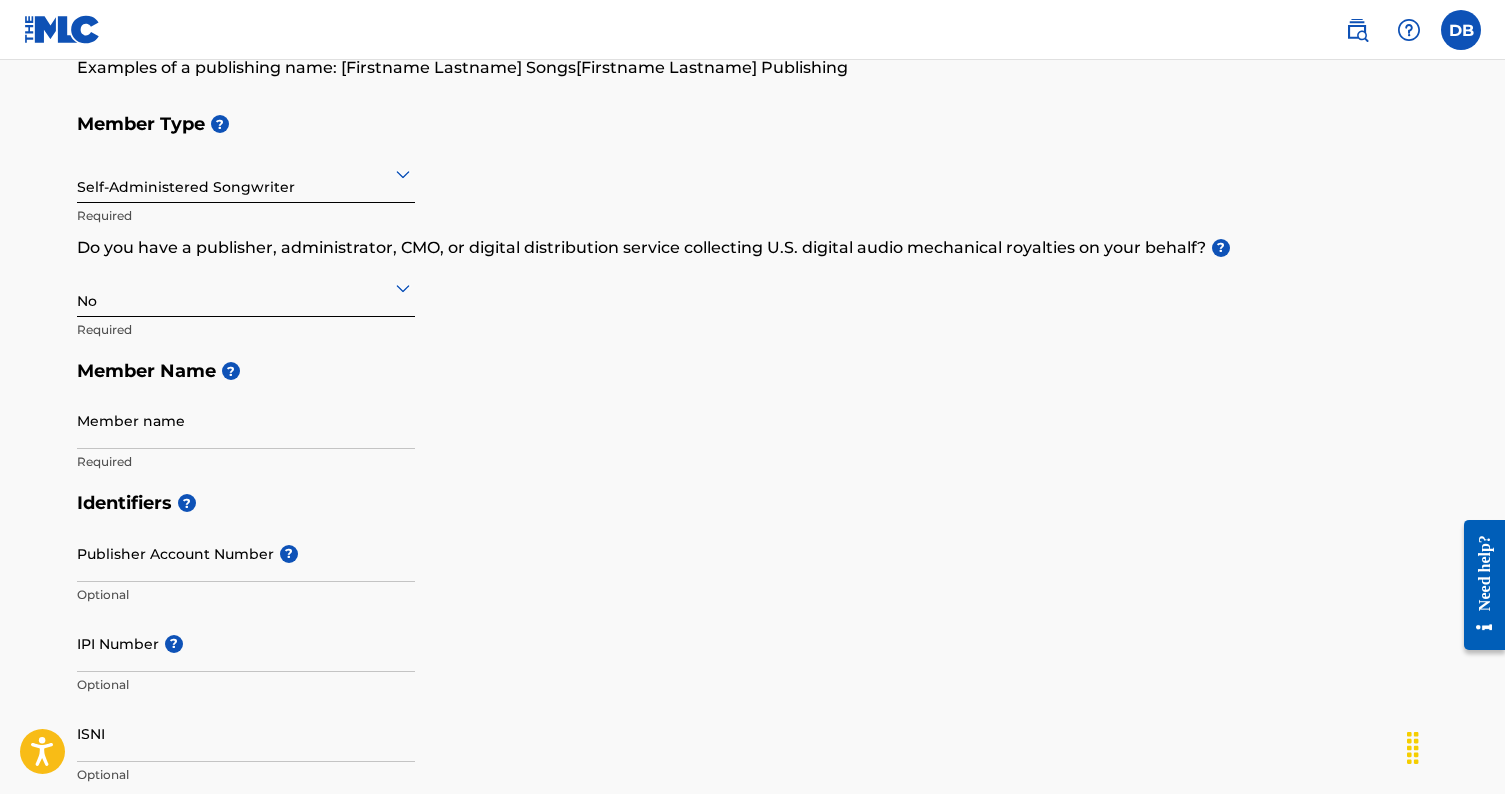 scroll, scrollTop: 186, scrollLeft: 0, axis: vertical 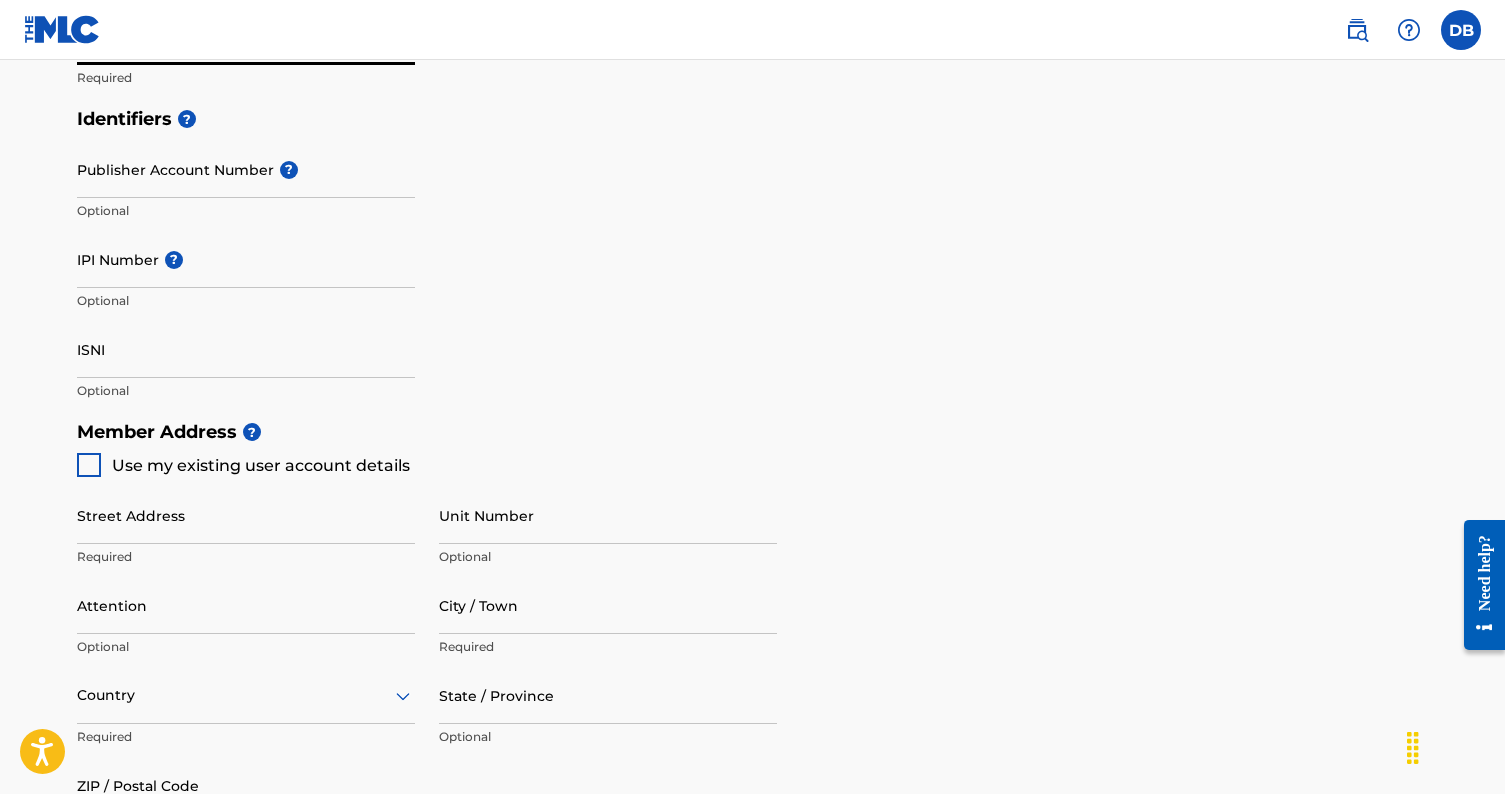 type on "Caroline Faith Music Productions" 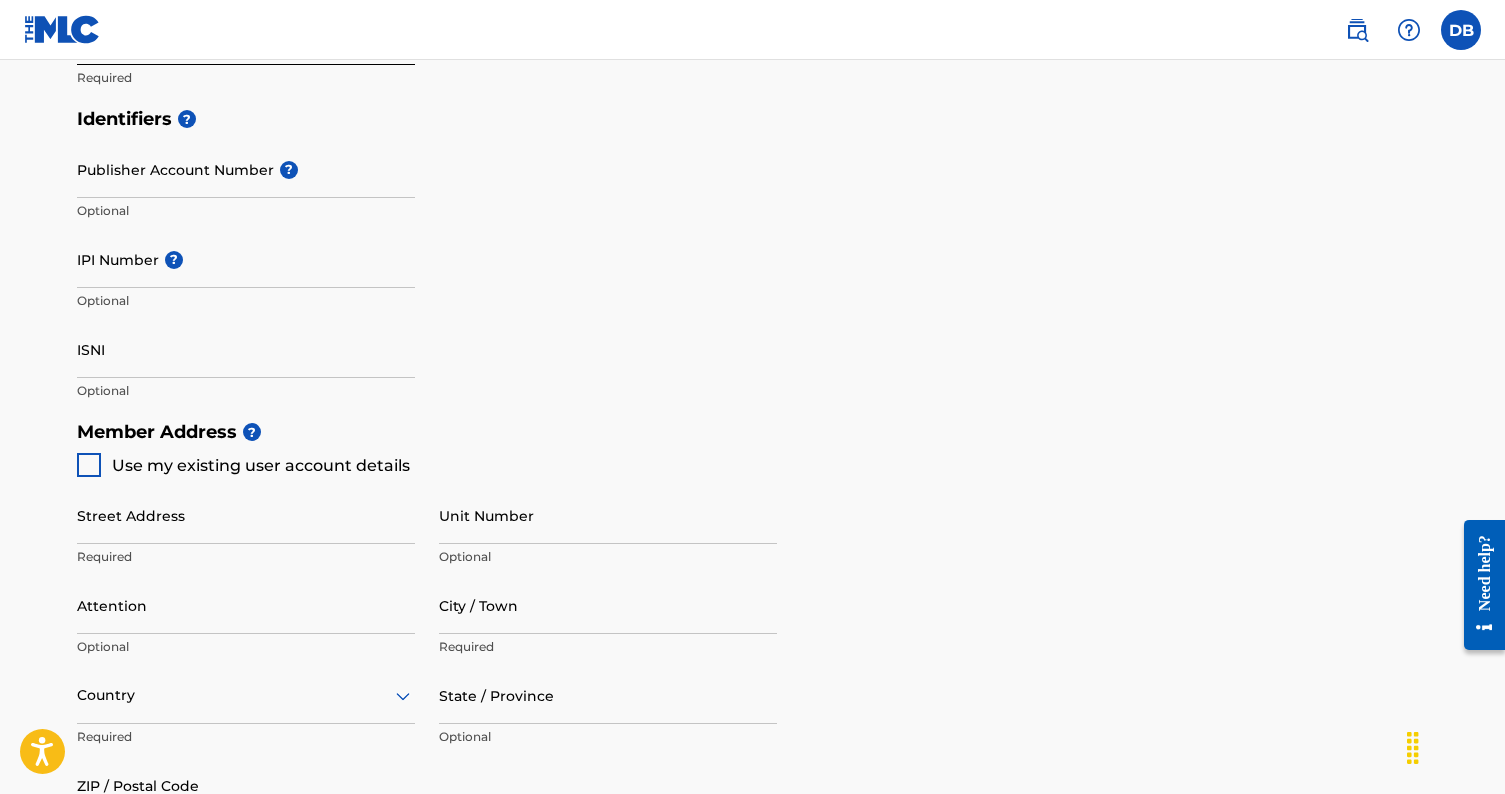 click at bounding box center [89, 465] 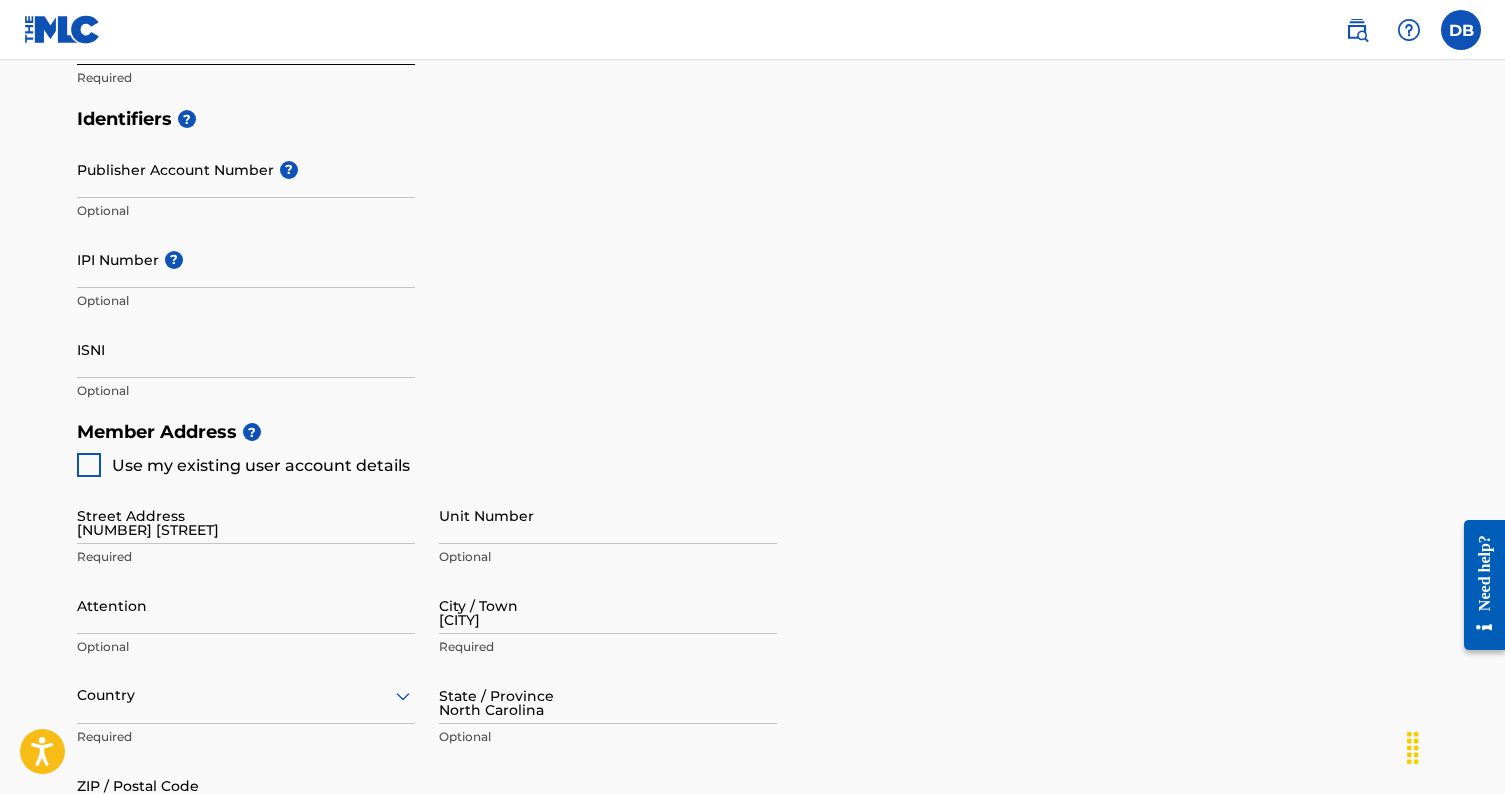 type on "828" 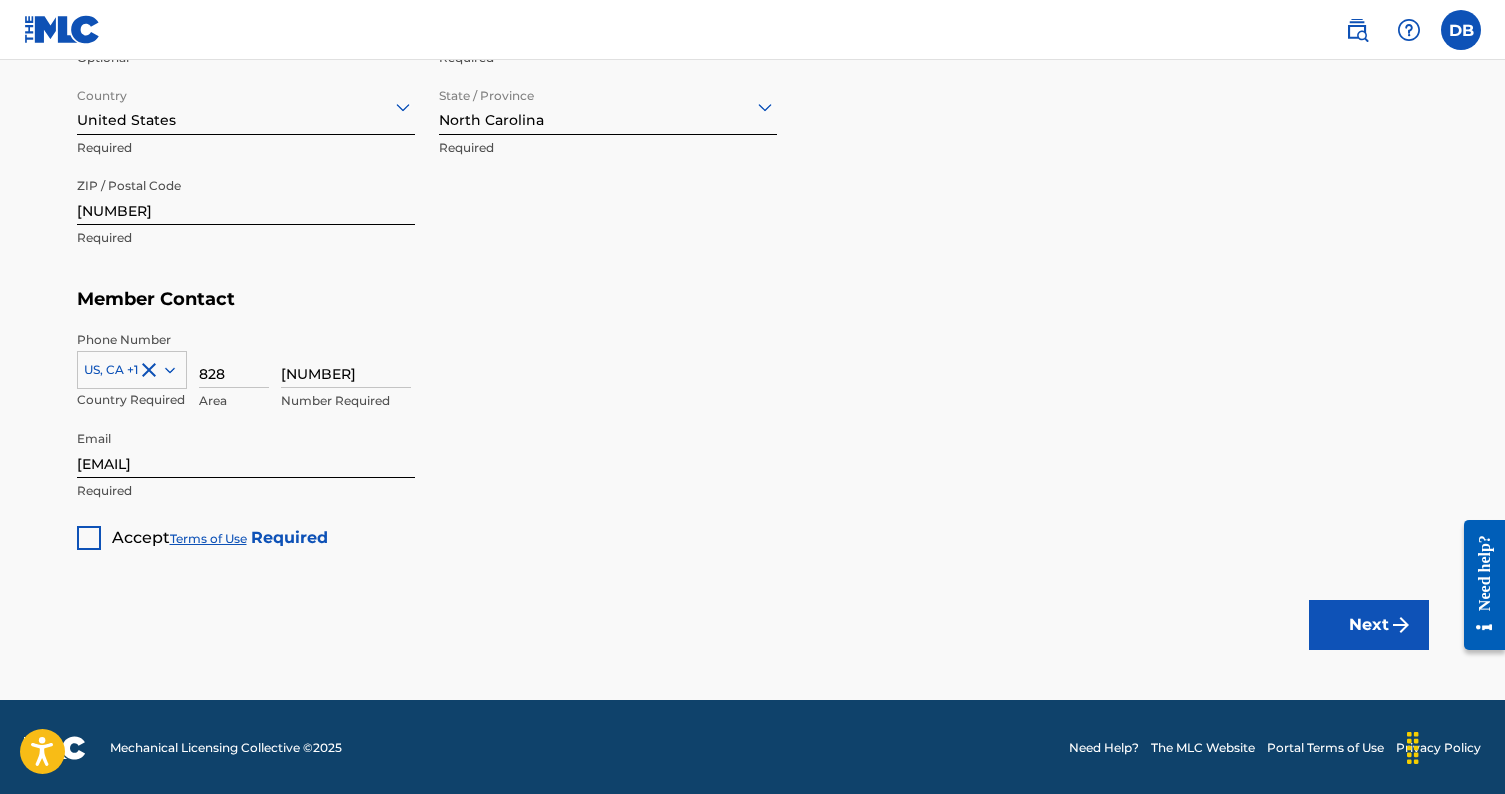 scroll, scrollTop: 1155, scrollLeft: 0, axis: vertical 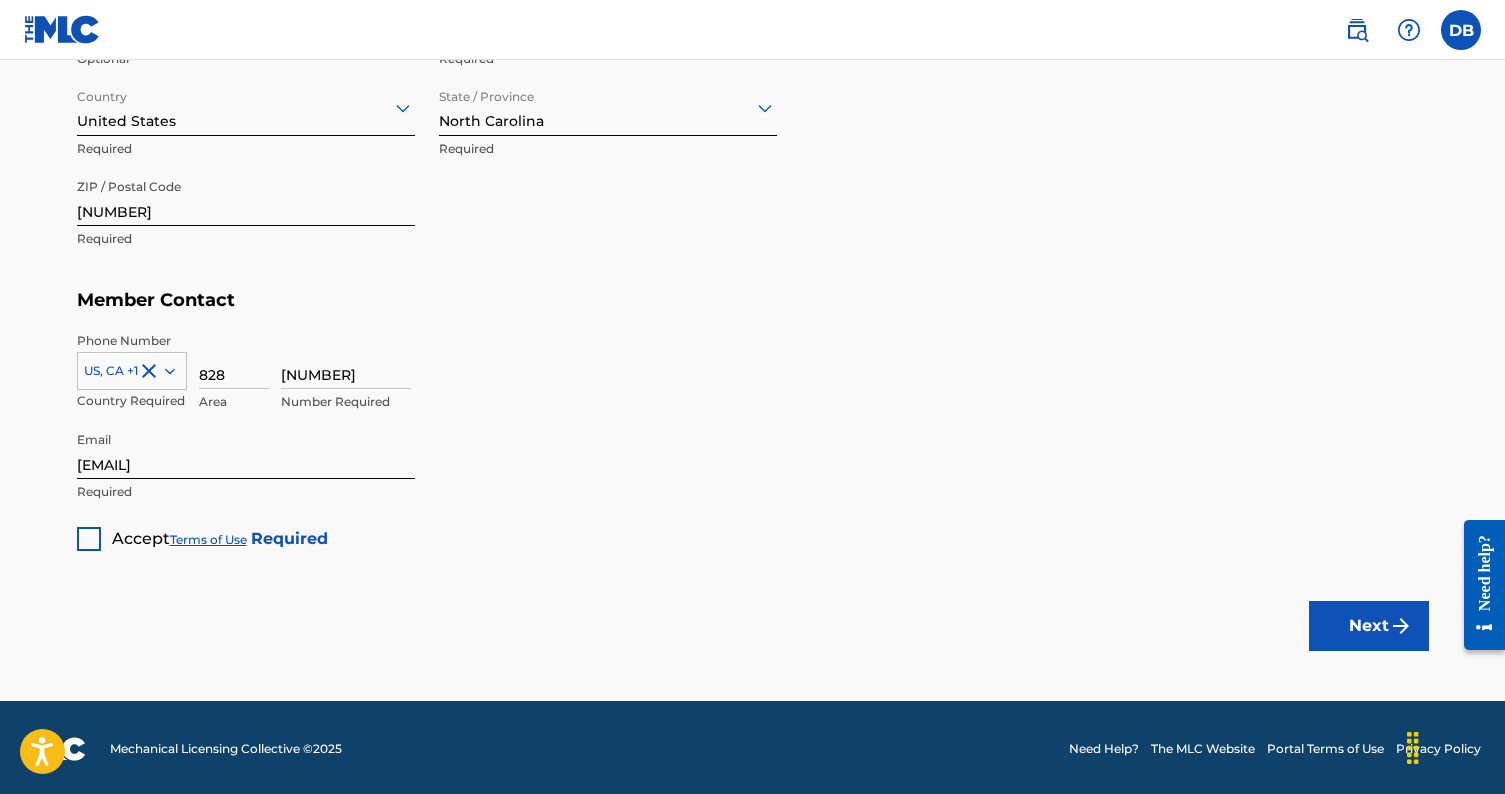 click at bounding box center [89, 539] 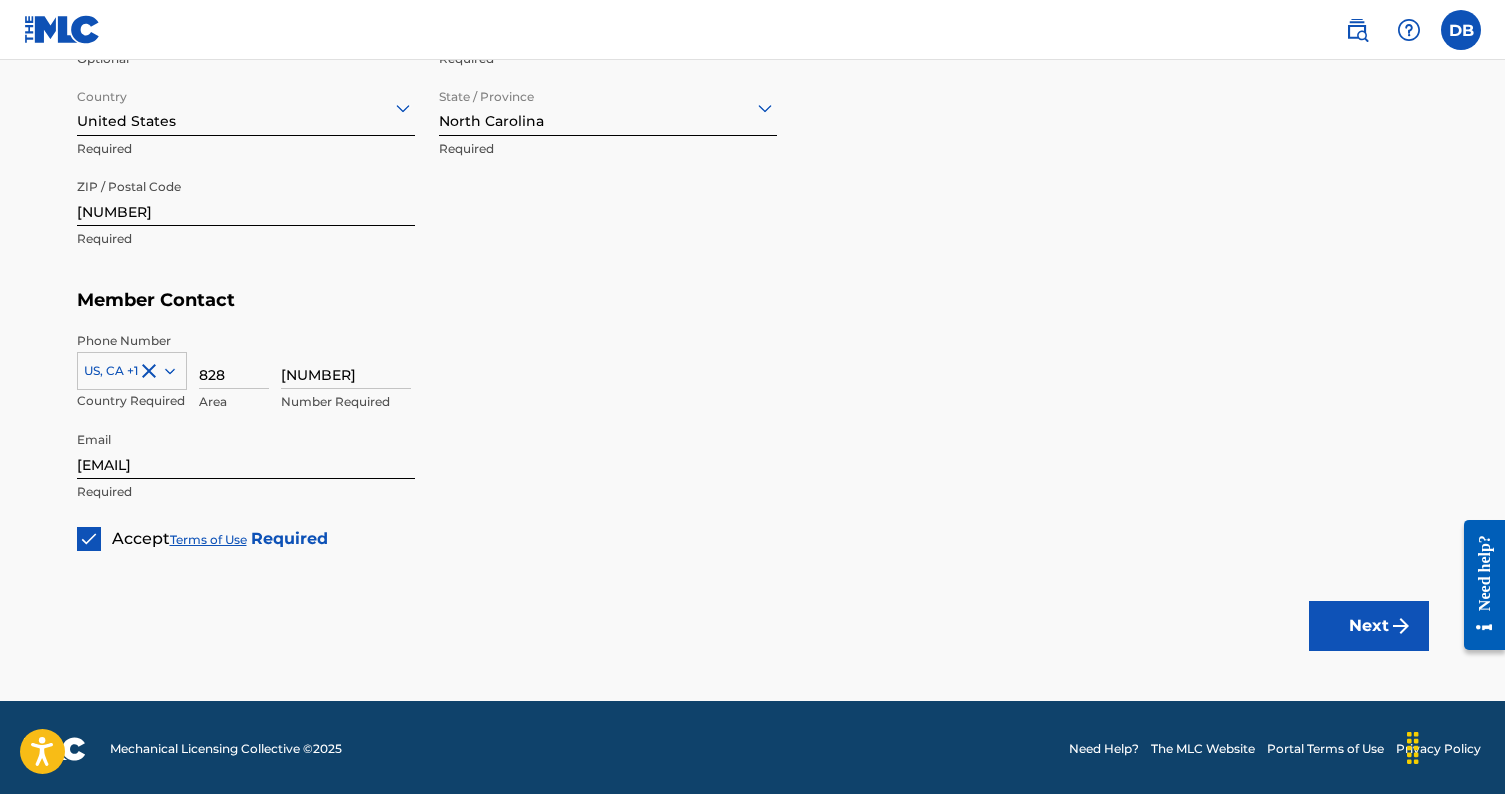 click on "Next" at bounding box center (1369, 626) 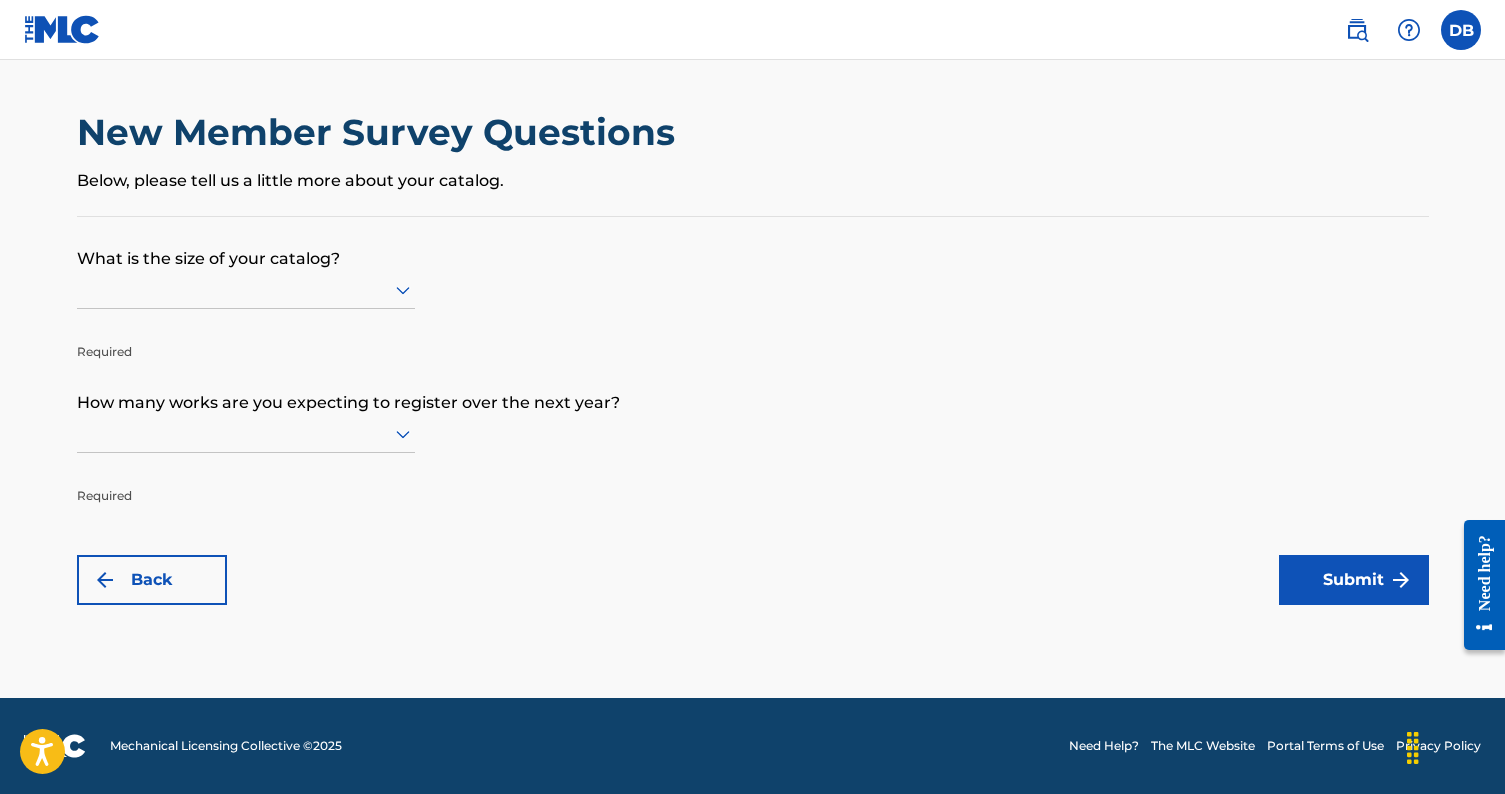 scroll, scrollTop: 0, scrollLeft: 0, axis: both 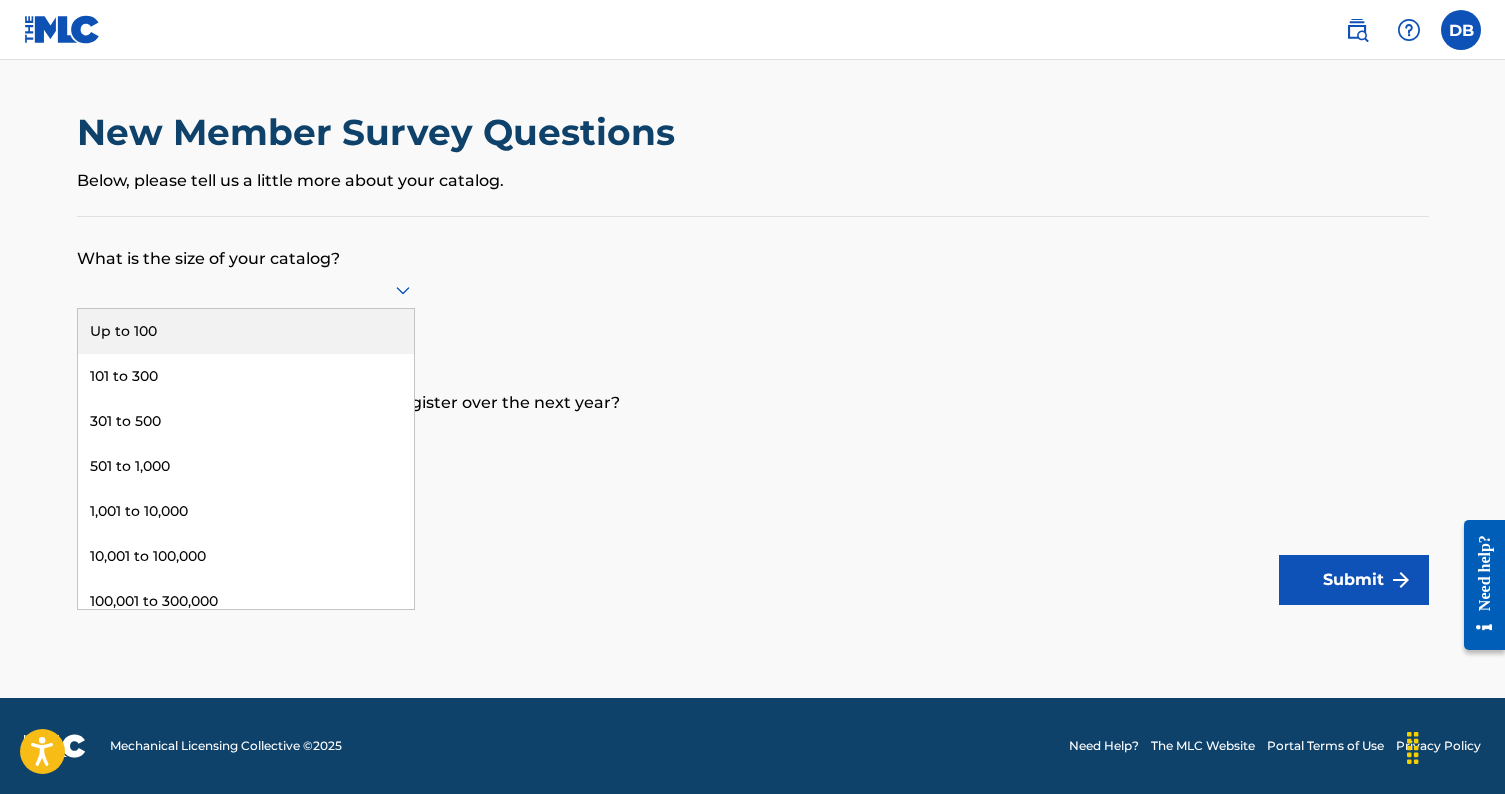 click on "Up to 100" at bounding box center [246, 331] 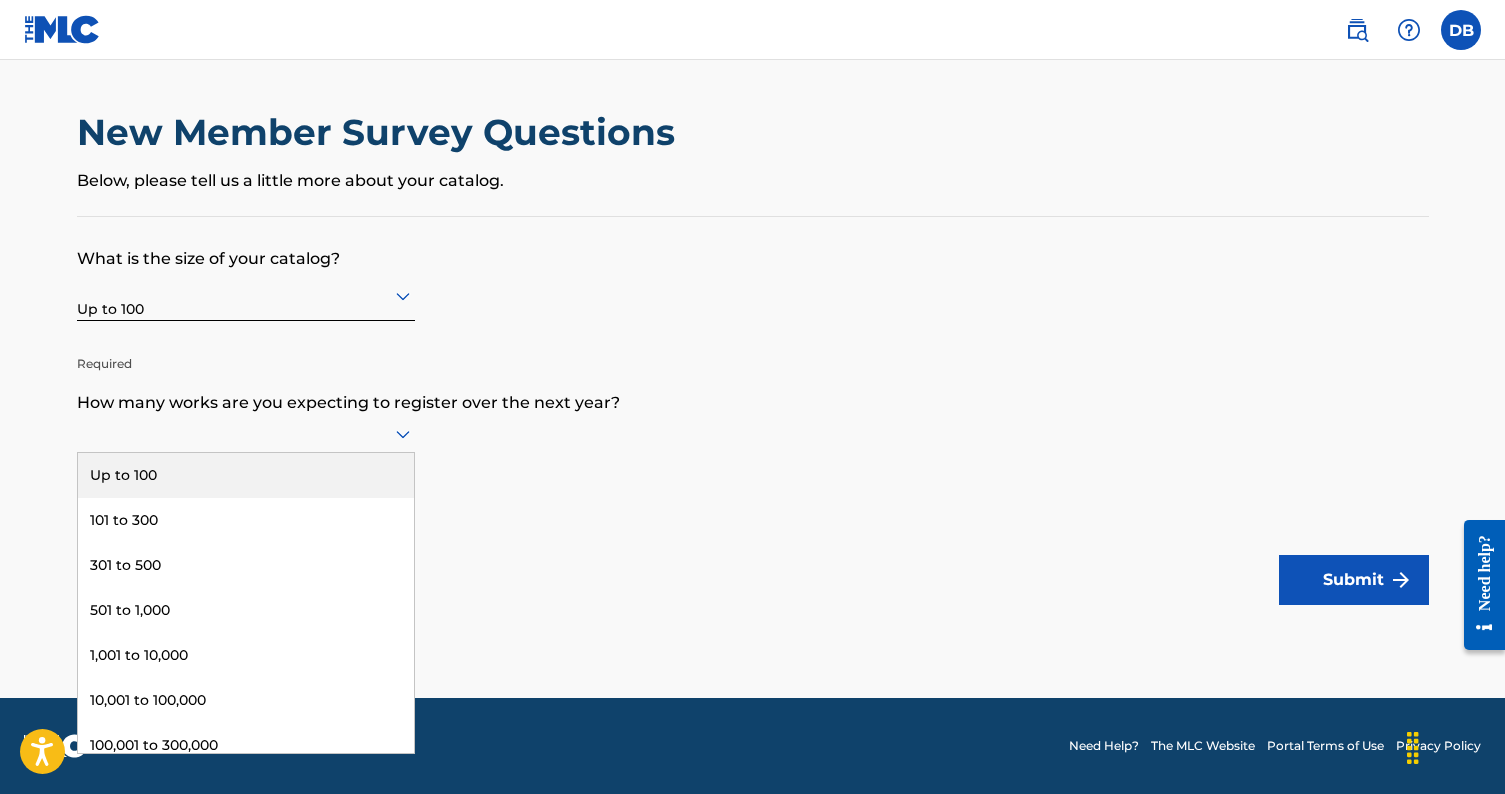click at bounding box center (246, 433) 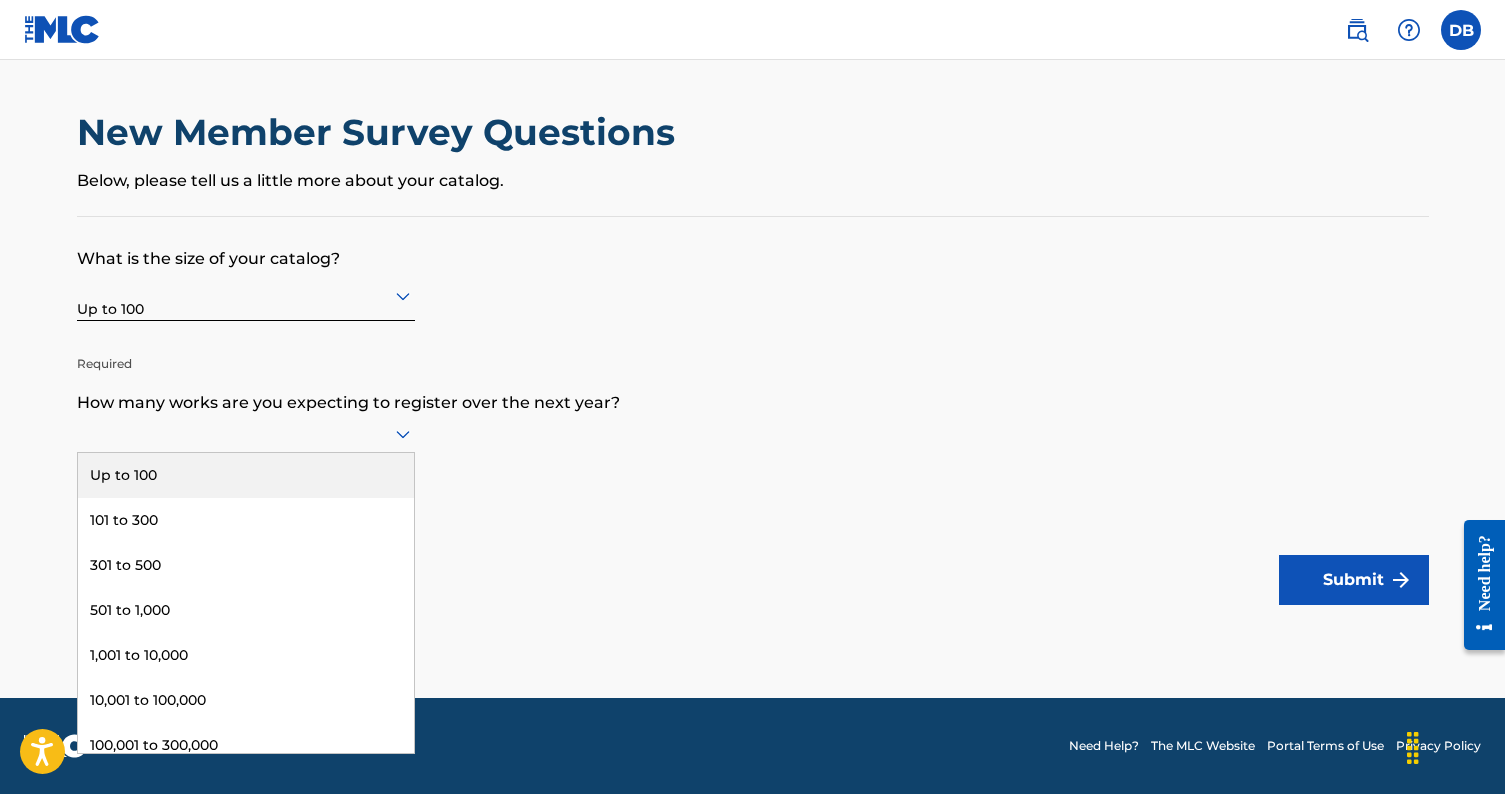 click on "Up to 100" at bounding box center (246, 475) 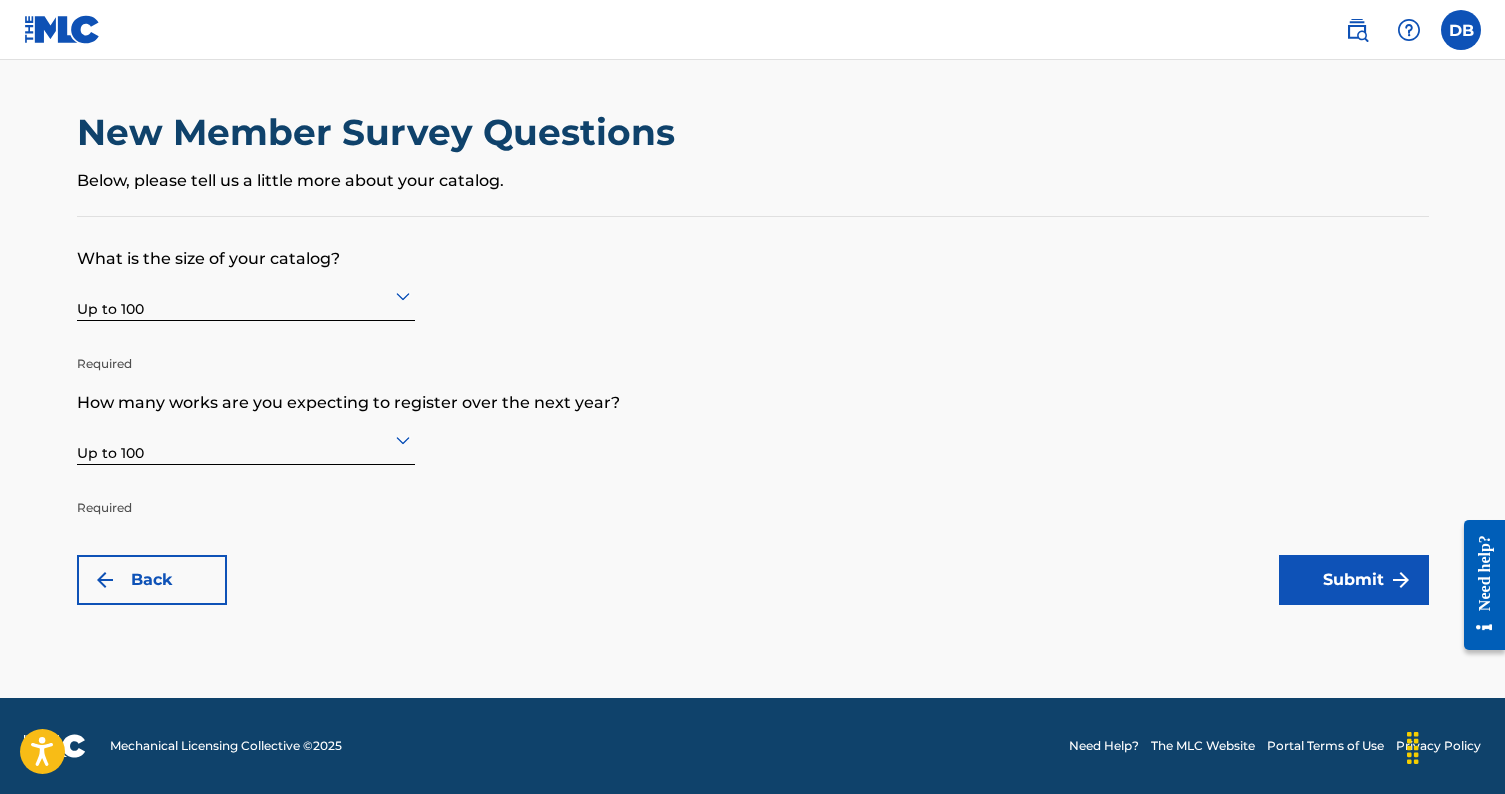 click on "Submit" at bounding box center [1354, 580] 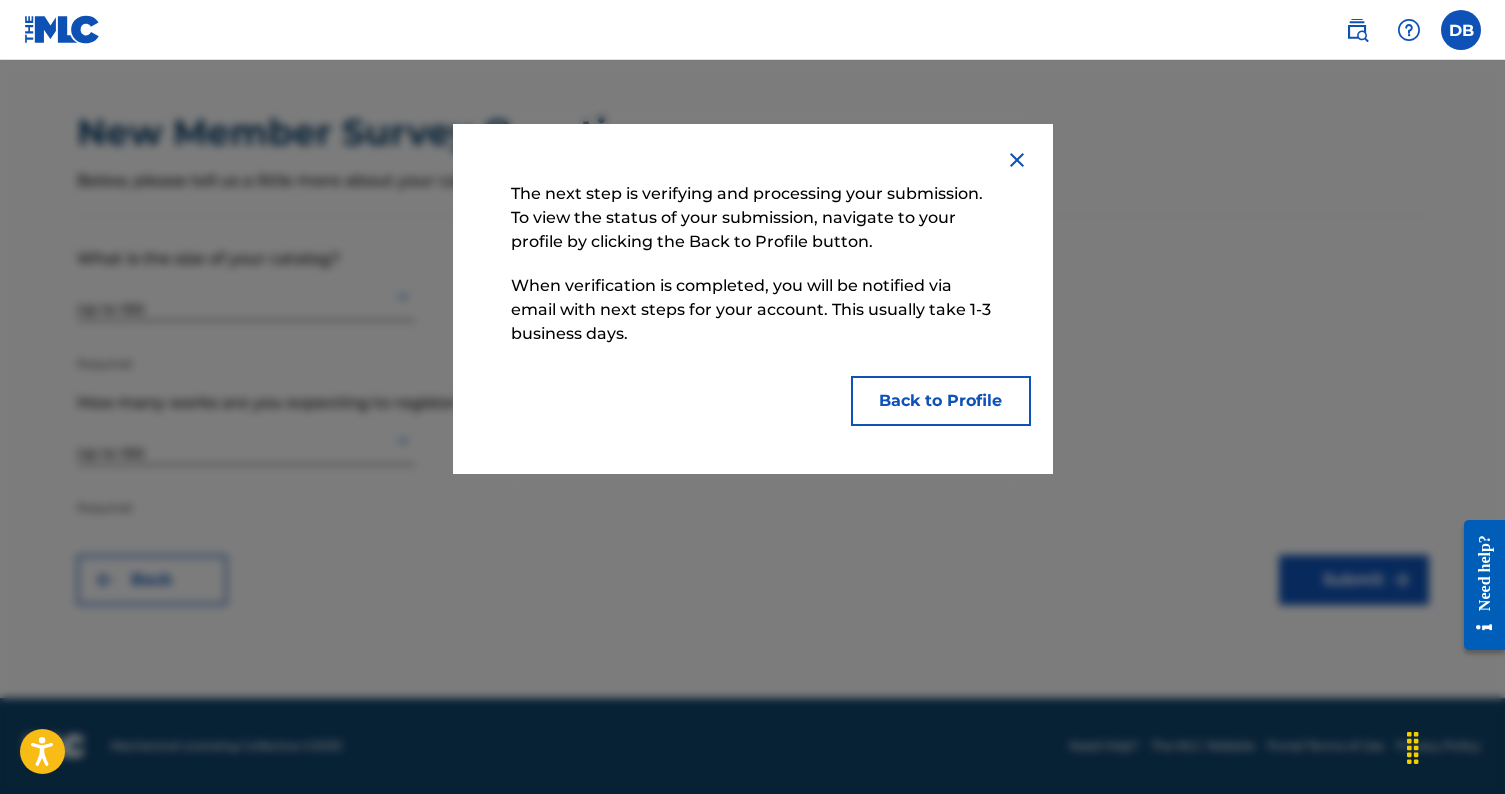 click on "Back to Profile" at bounding box center [941, 401] 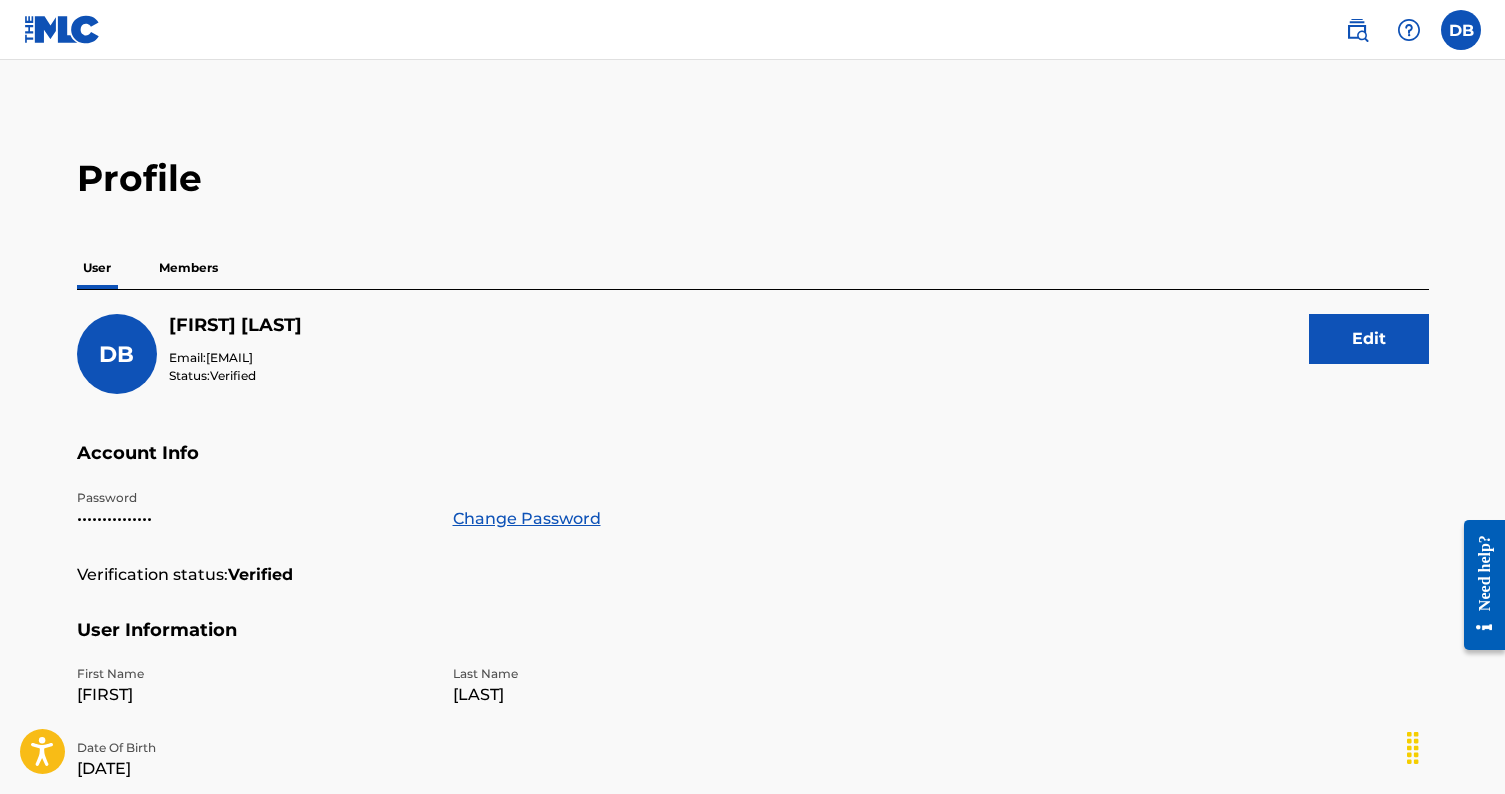 scroll, scrollTop: 0, scrollLeft: 0, axis: both 